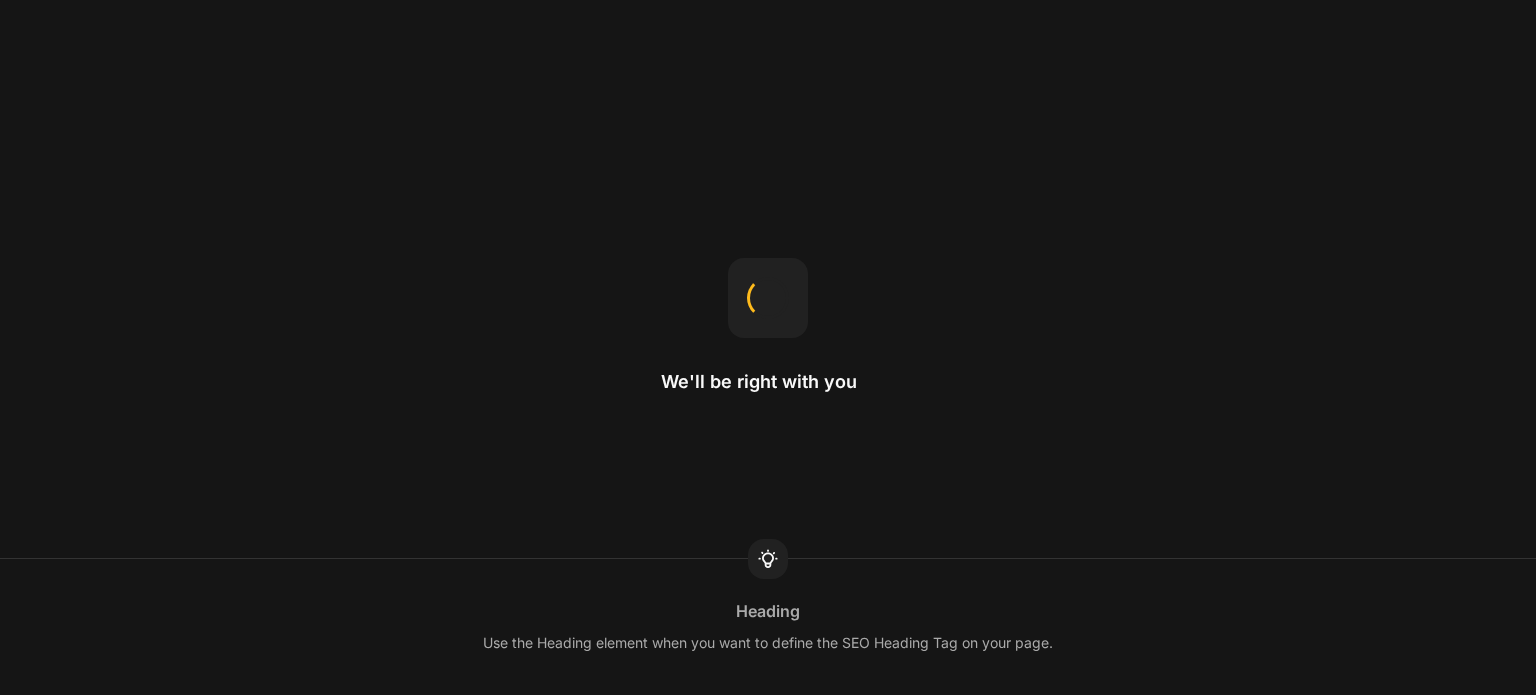 scroll, scrollTop: 0, scrollLeft: 0, axis: both 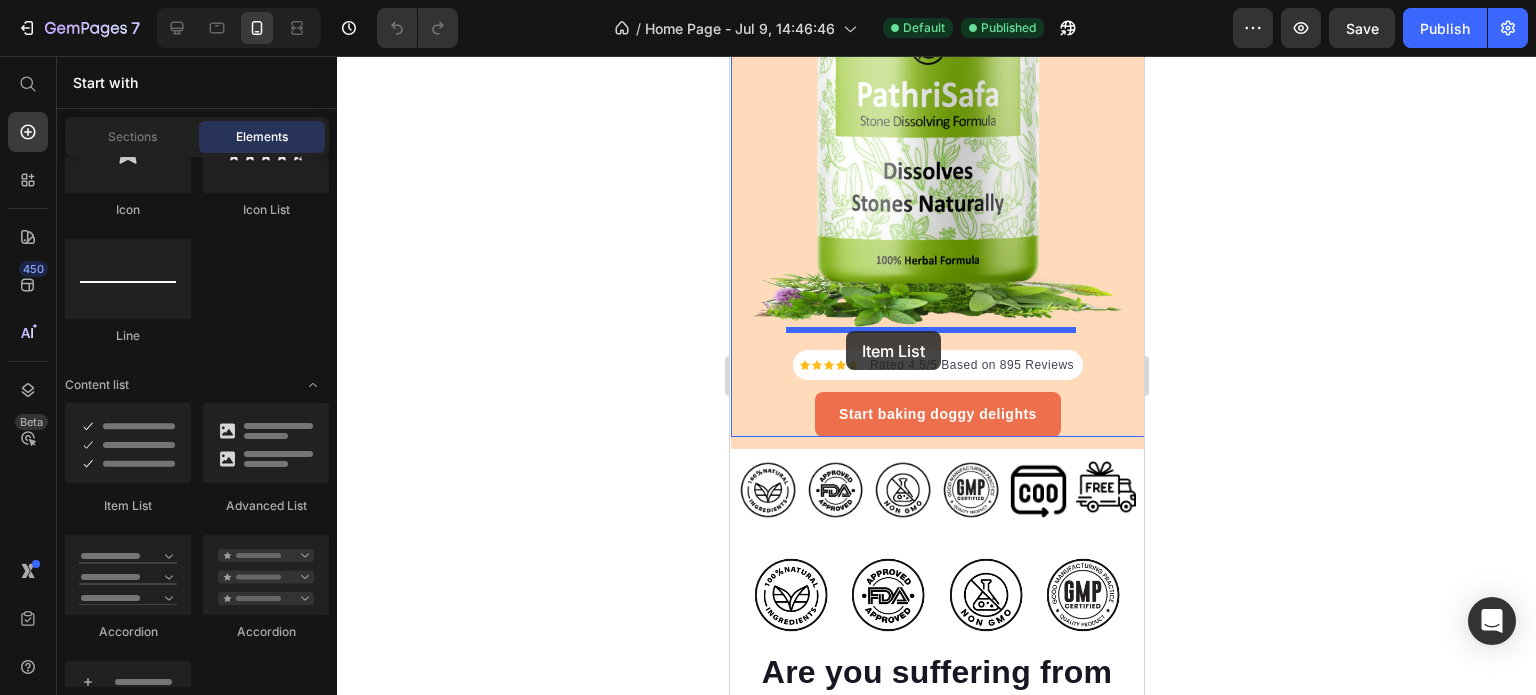 drag, startPoint x: 849, startPoint y: 520, endPoint x: 845, endPoint y: 331, distance: 189.04233 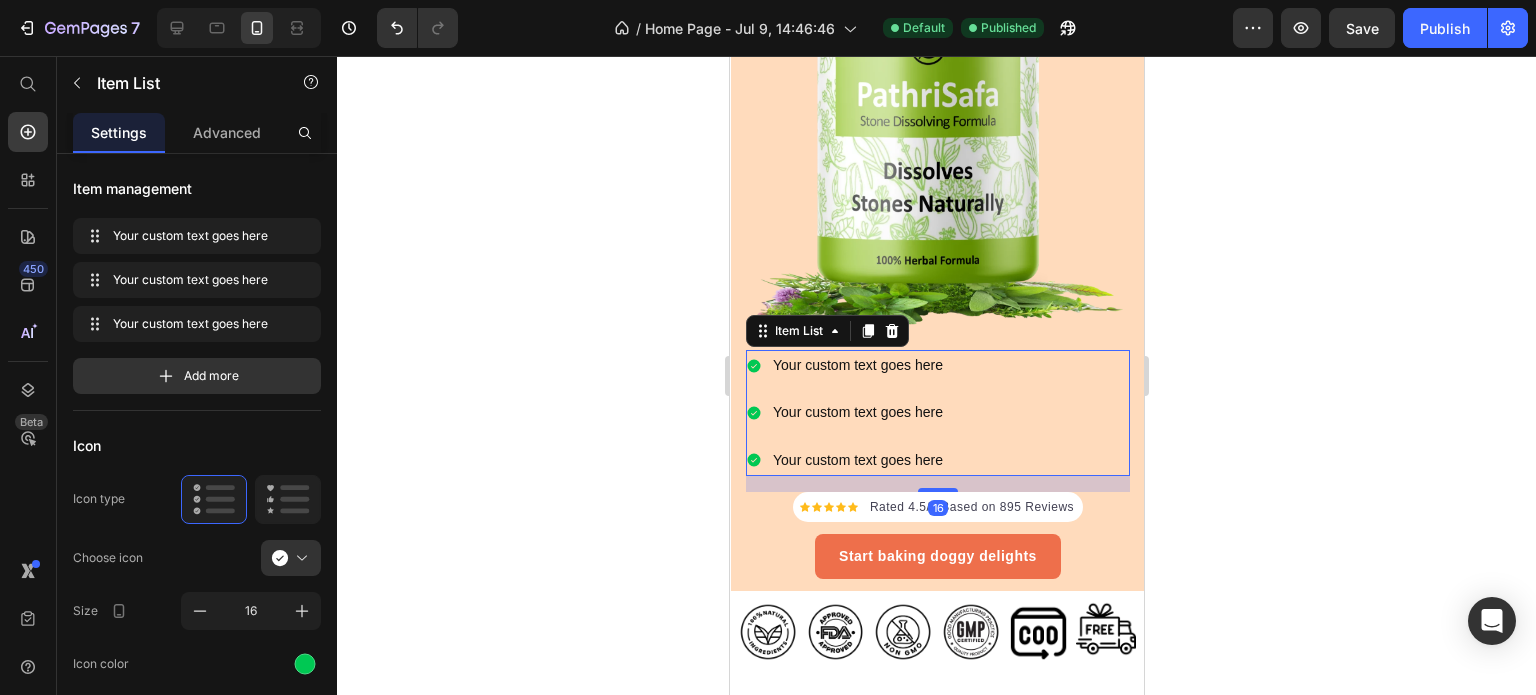 click 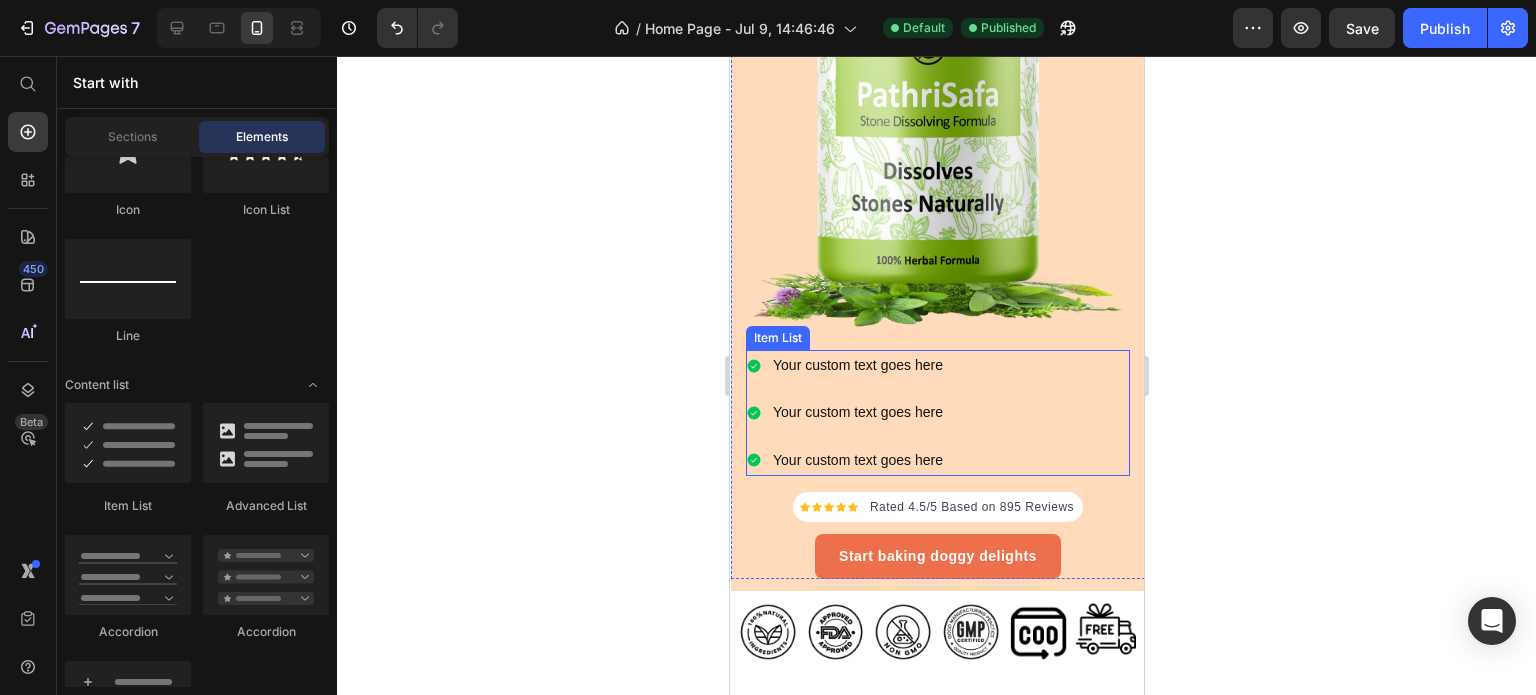 click on "Your custom text goes here Your custom text goes here Your custom text goes here" at bounding box center [937, 413] 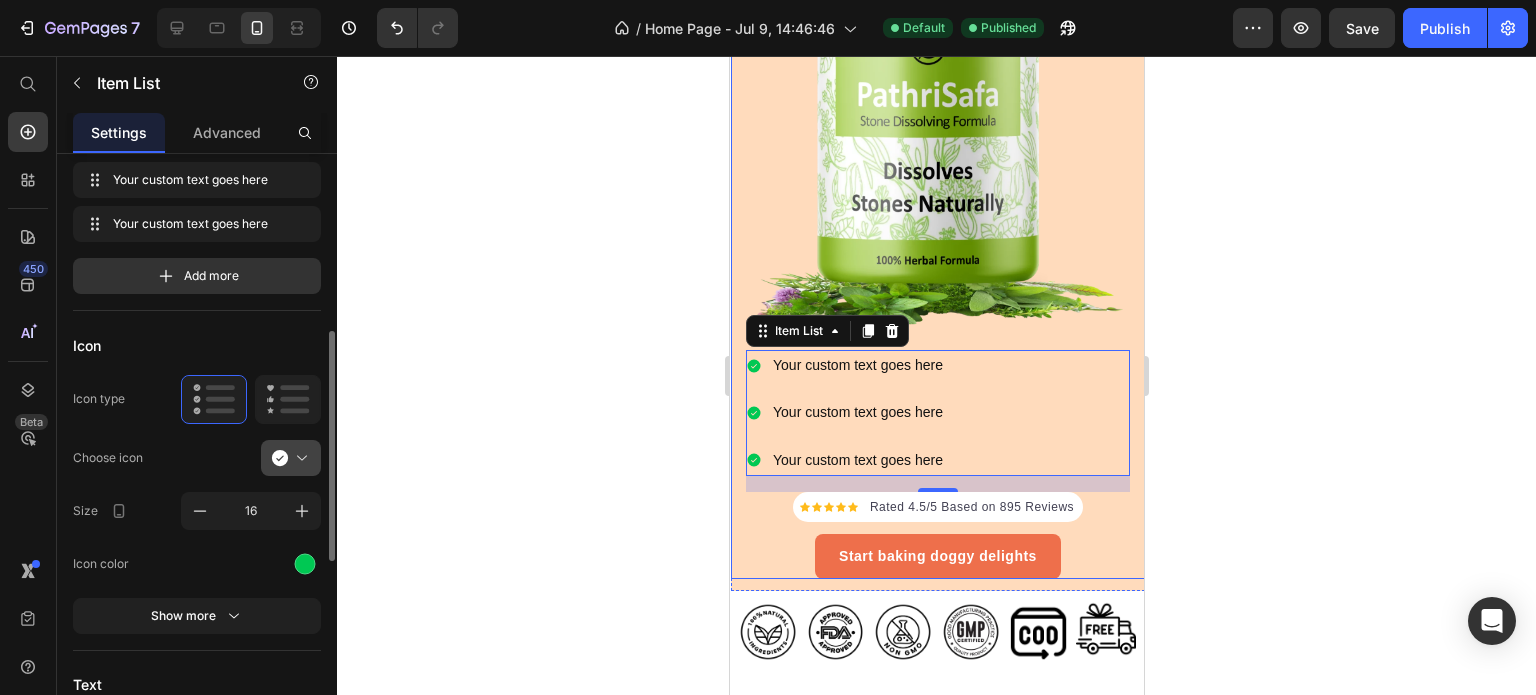 scroll, scrollTop: 200, scrollLeft: 0, axis: vertical 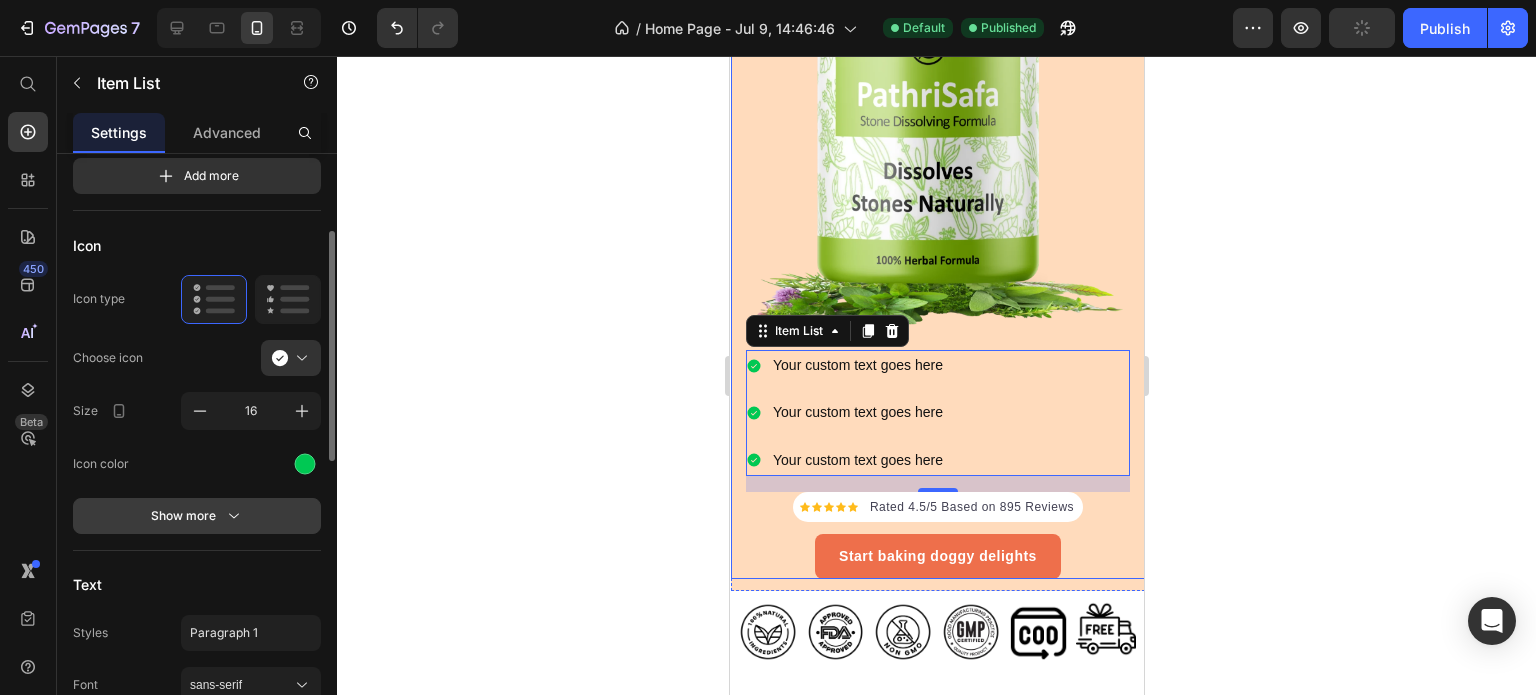 click on "Show more" at bounding box center [197, 516] 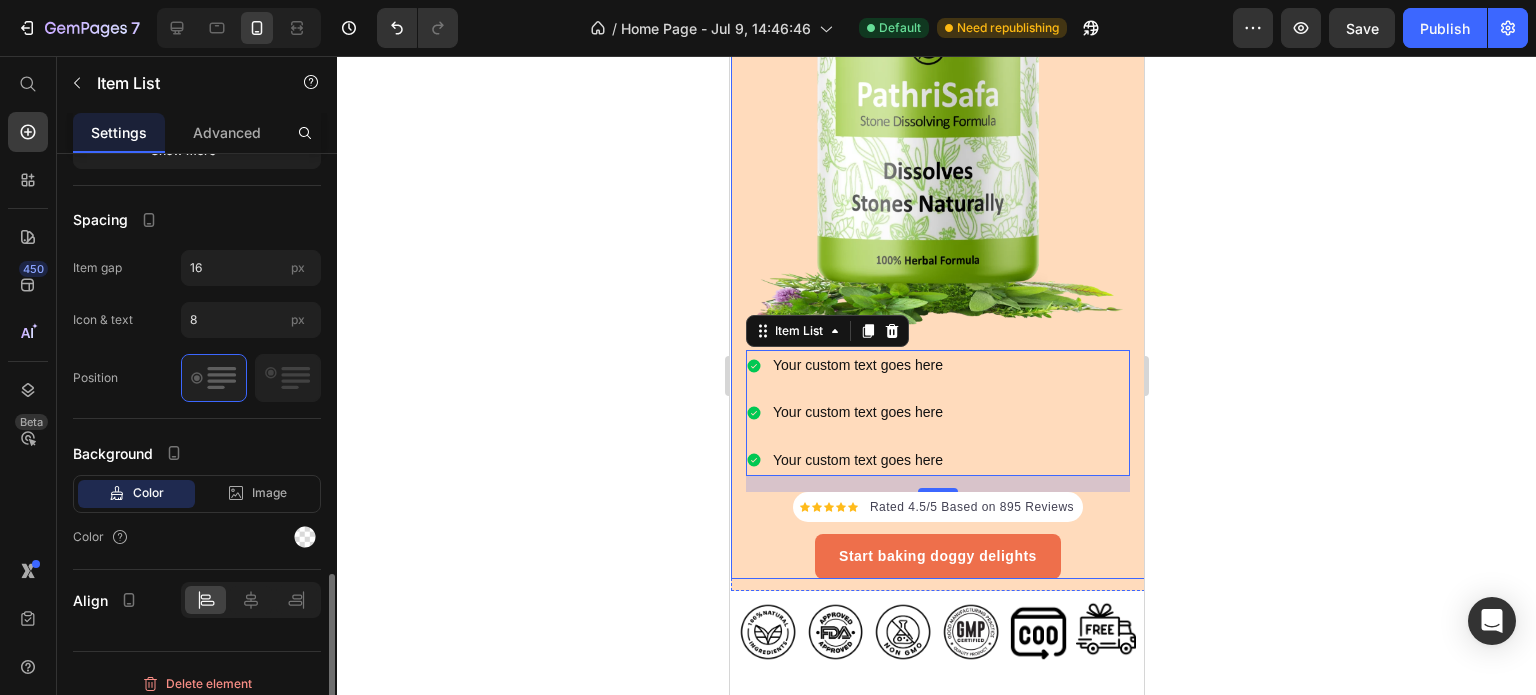 scroll, scrollTop: 1310, scrollLeft: 0, axis: vertical 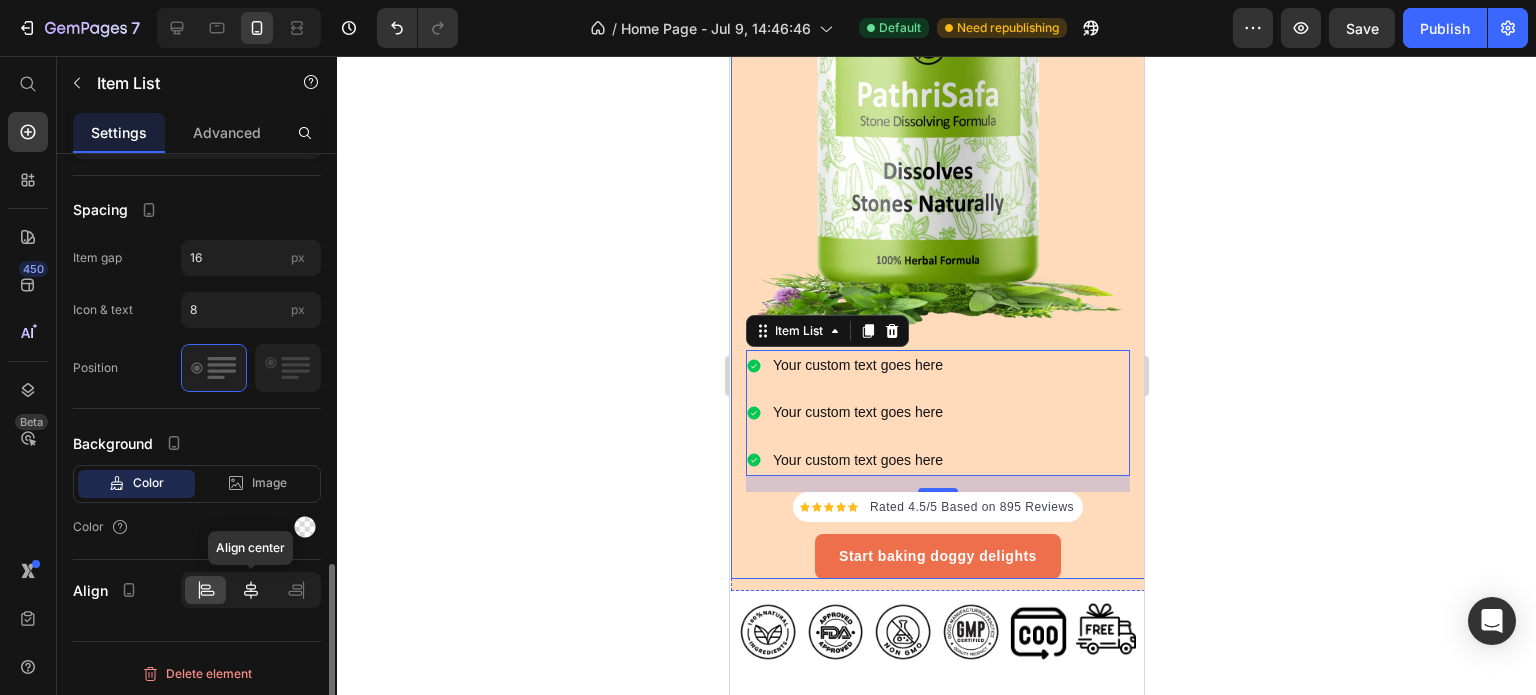 click 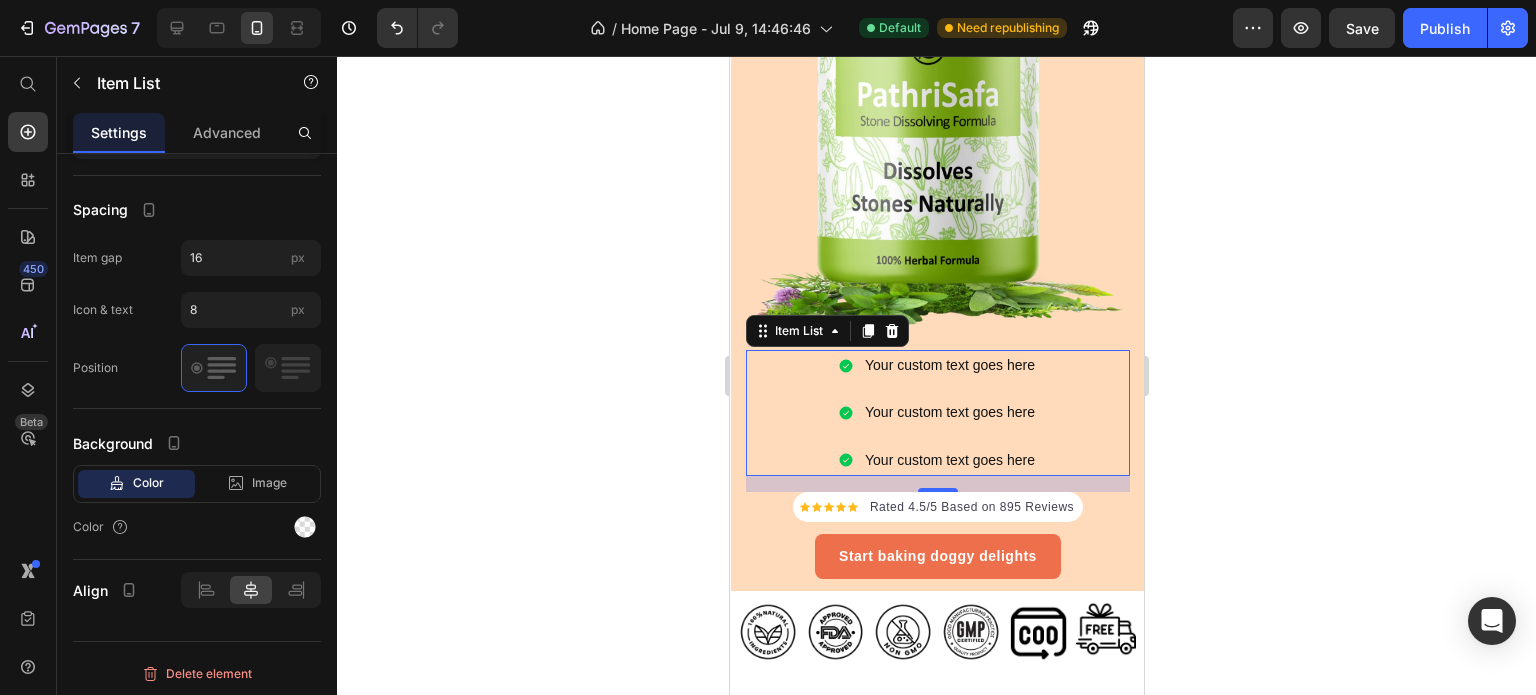 click 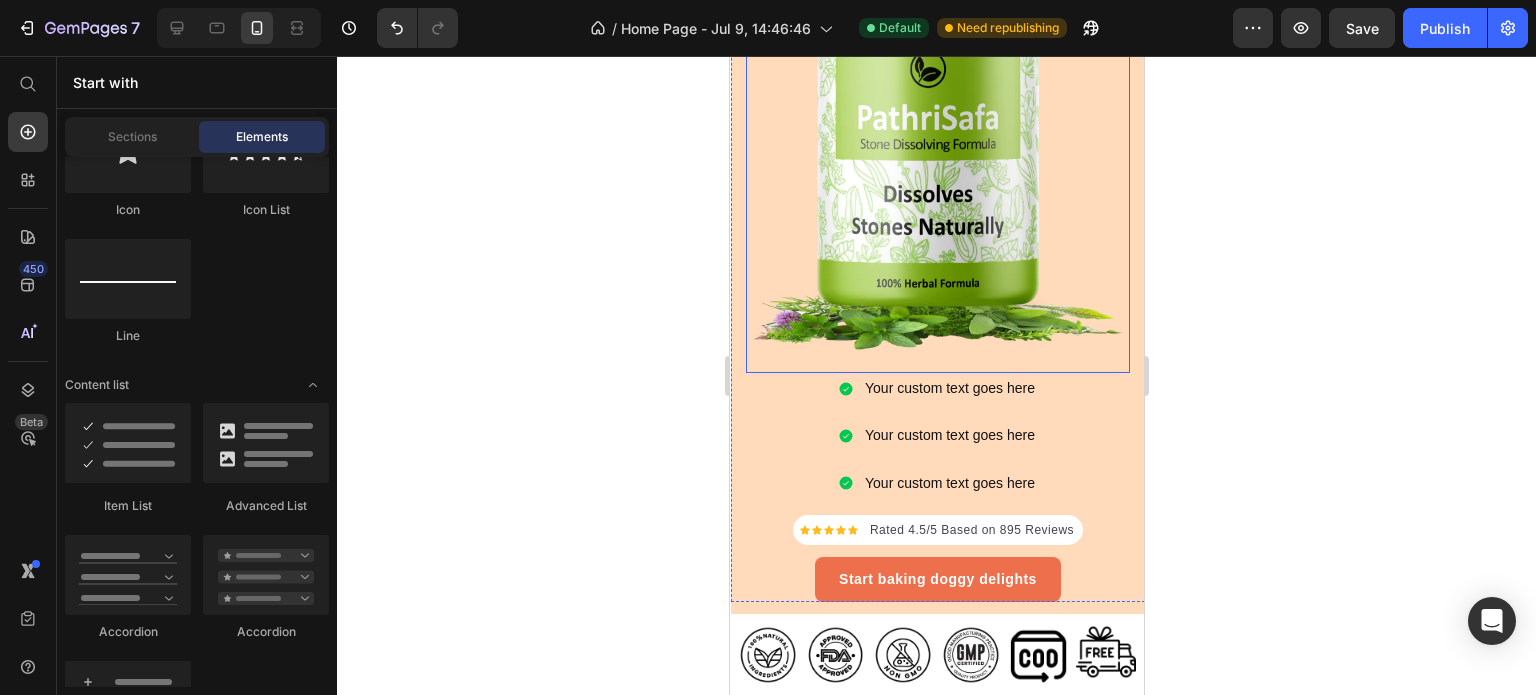 scroll, scrollTop: 500, scrollLeft: 0, axis: vertical 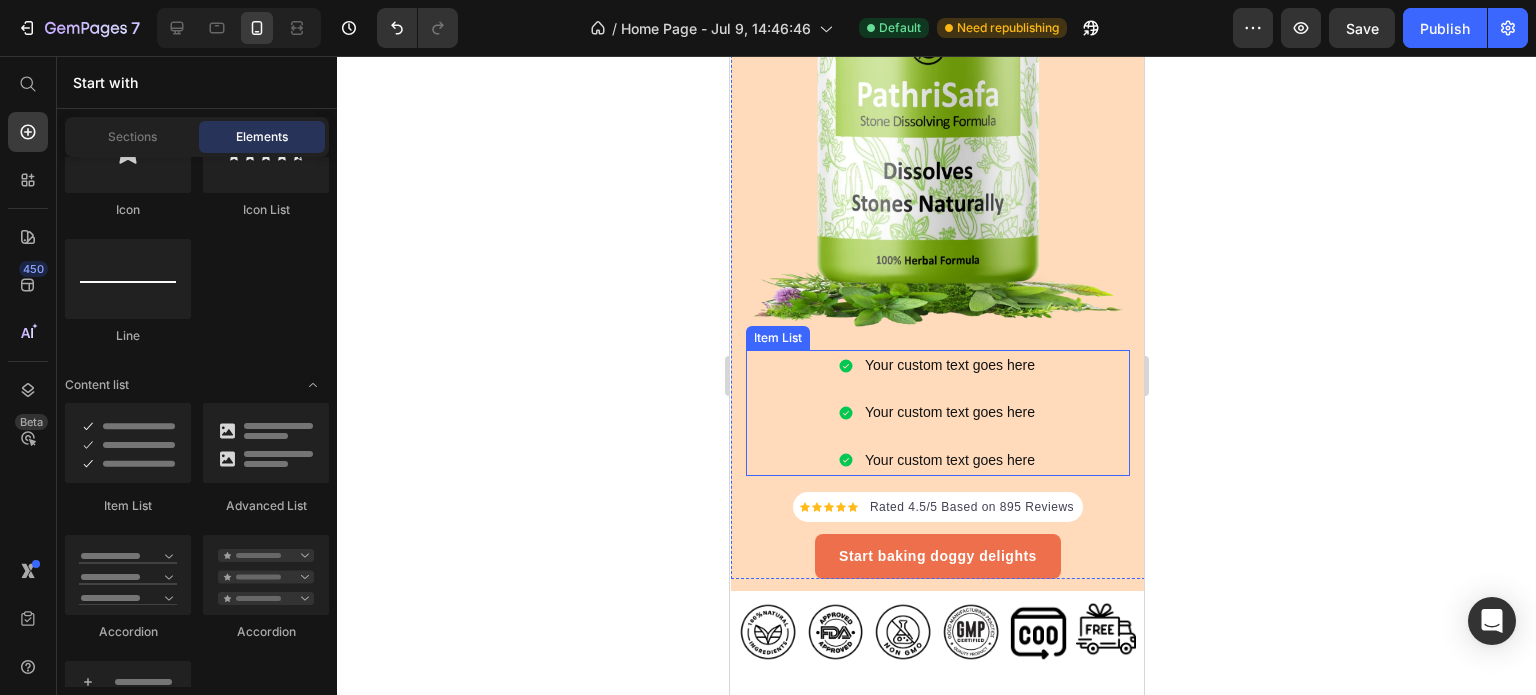 click on "Your custom text goes here Your custom text goes here Your custom text goes here" at bounding box center (937, 413) 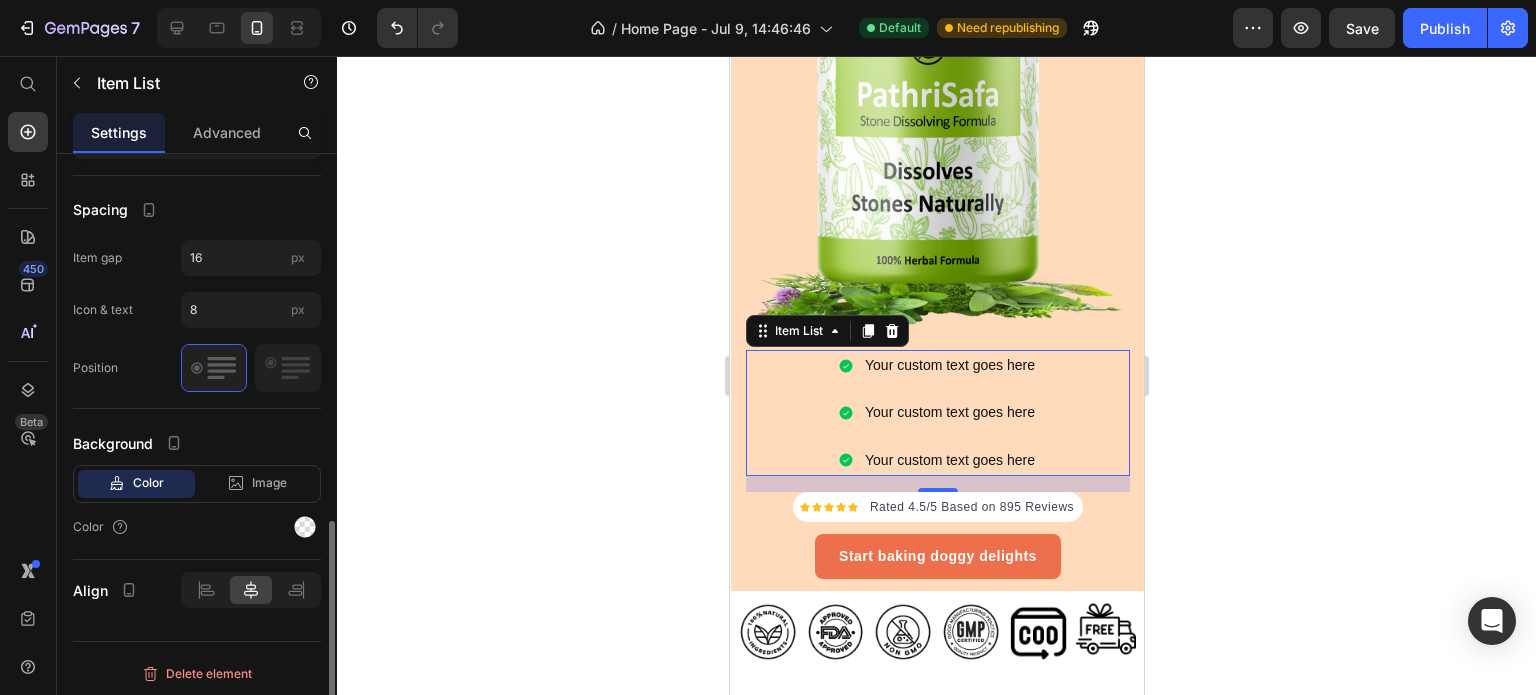 scroll, scrollTop: 854, scrollLeft: 0, axis: vertical 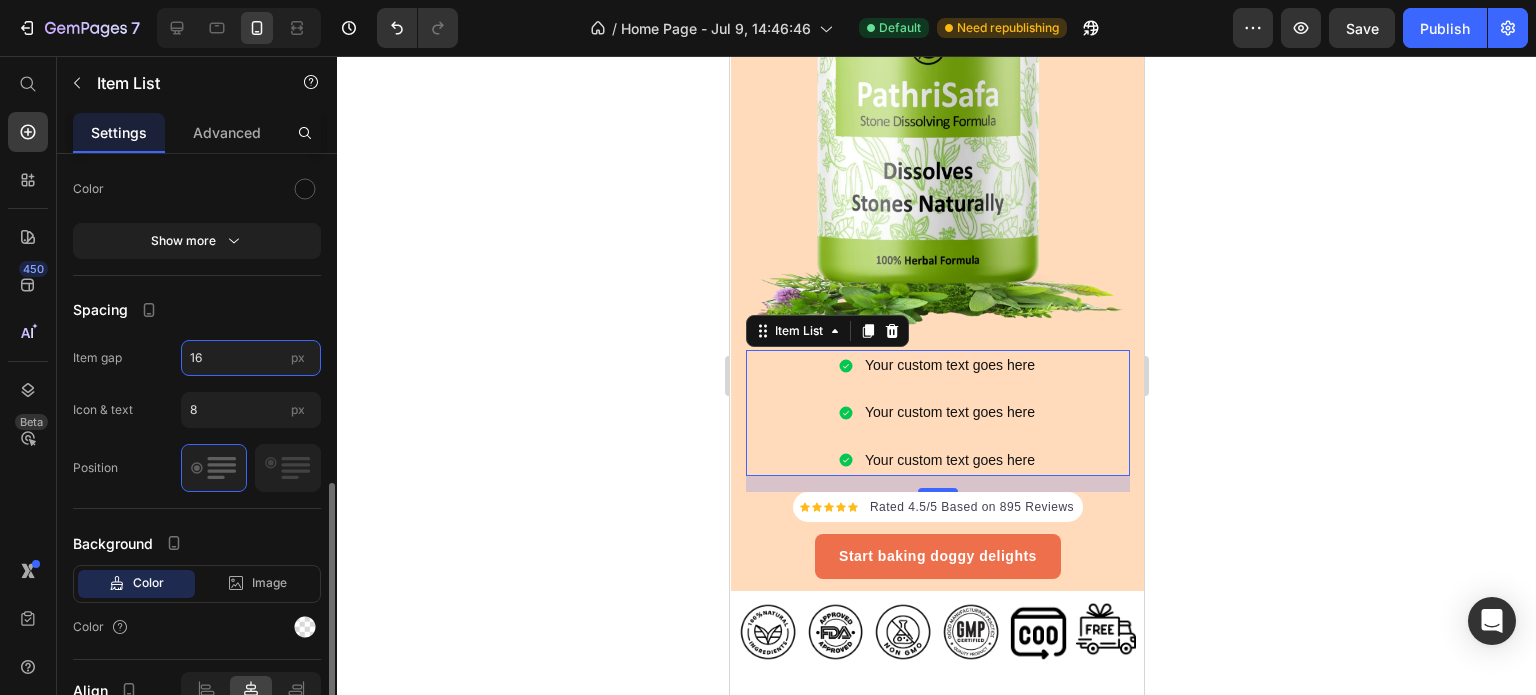 click on "16" at bounding box center (251, 358) 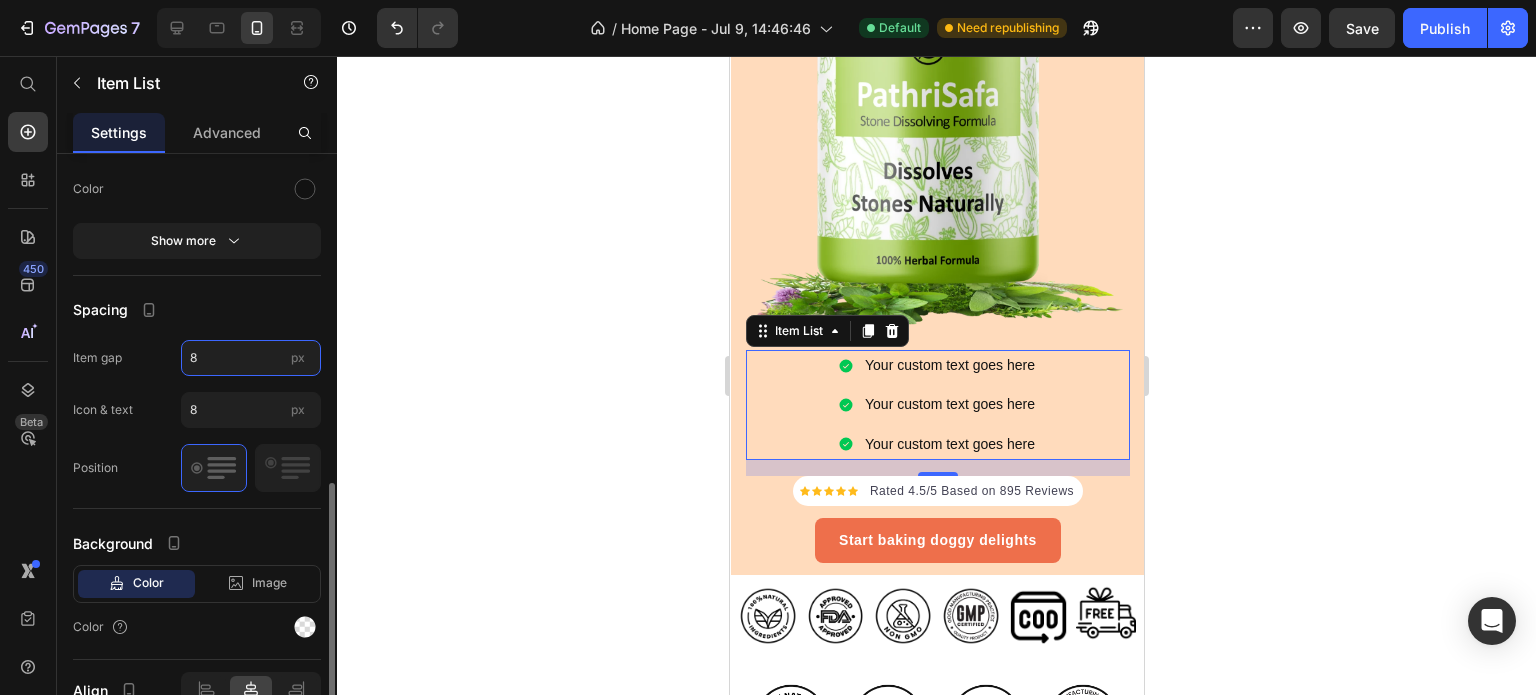 click on "8" at bounding box center (251, 358) 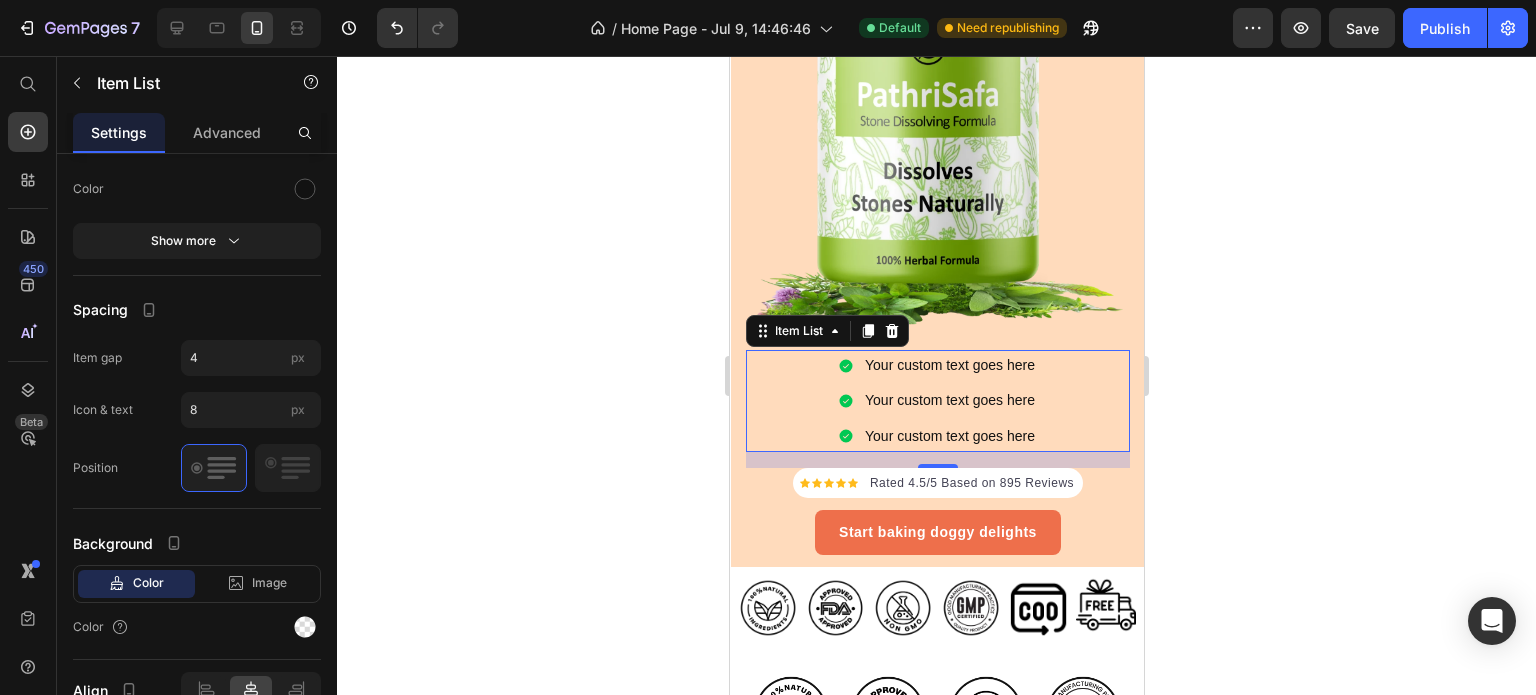 click 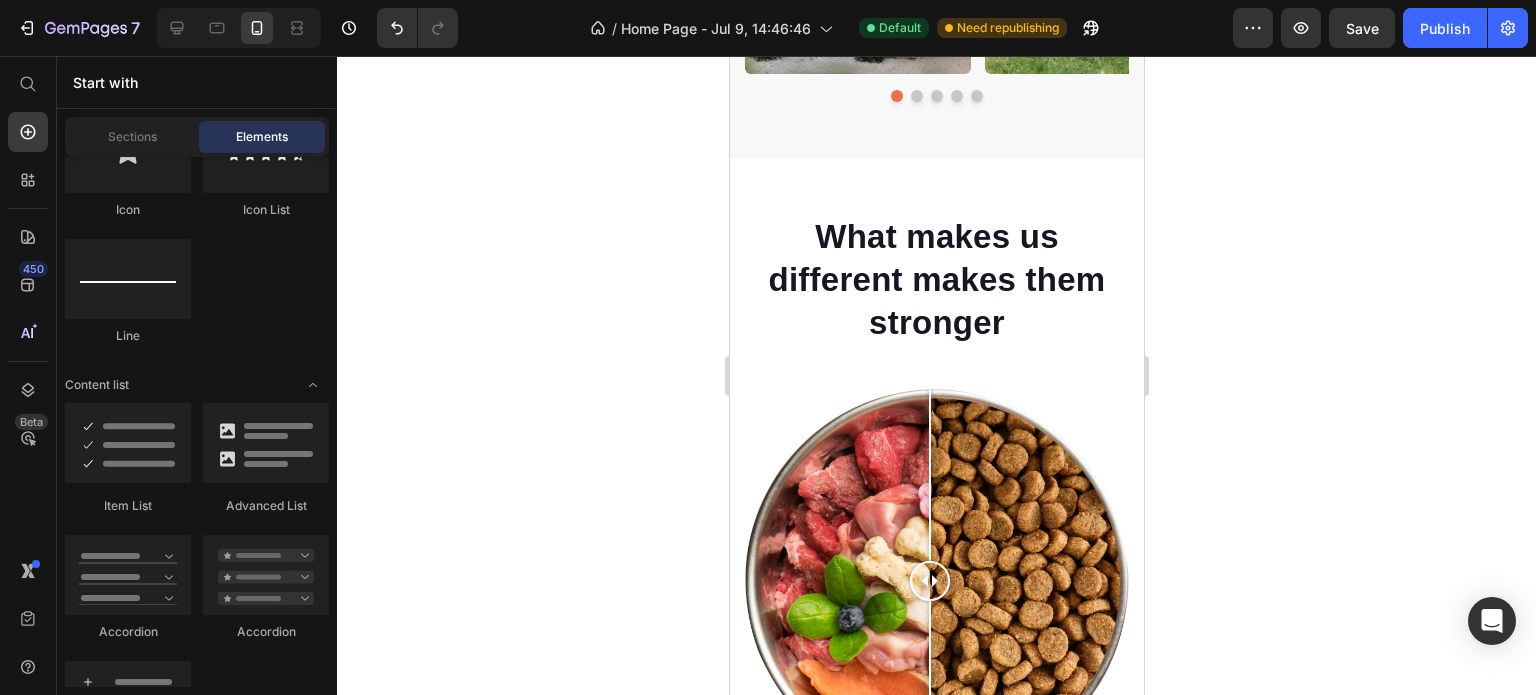 scroll, scrollTop: 8200, scrollLeft: 0, axis: vertical 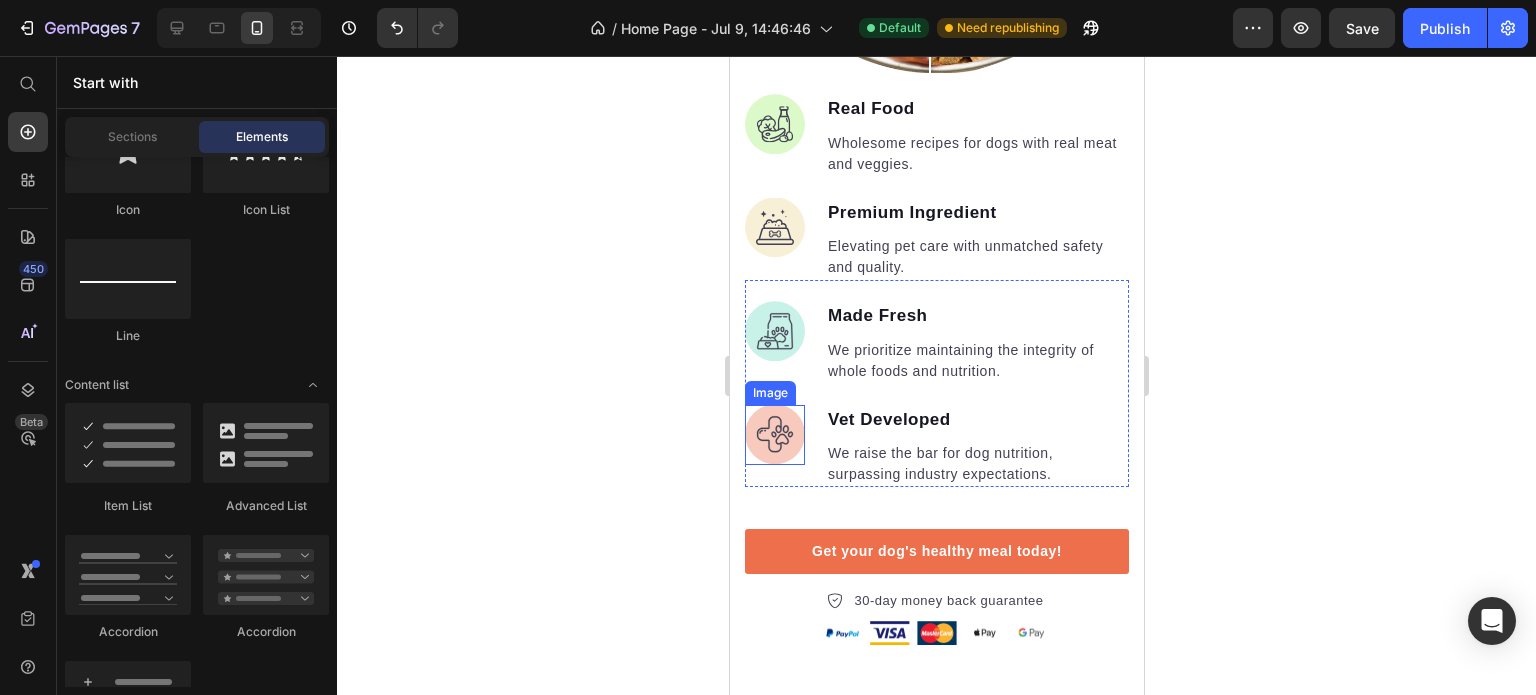 click at bounding box center [774, 435] 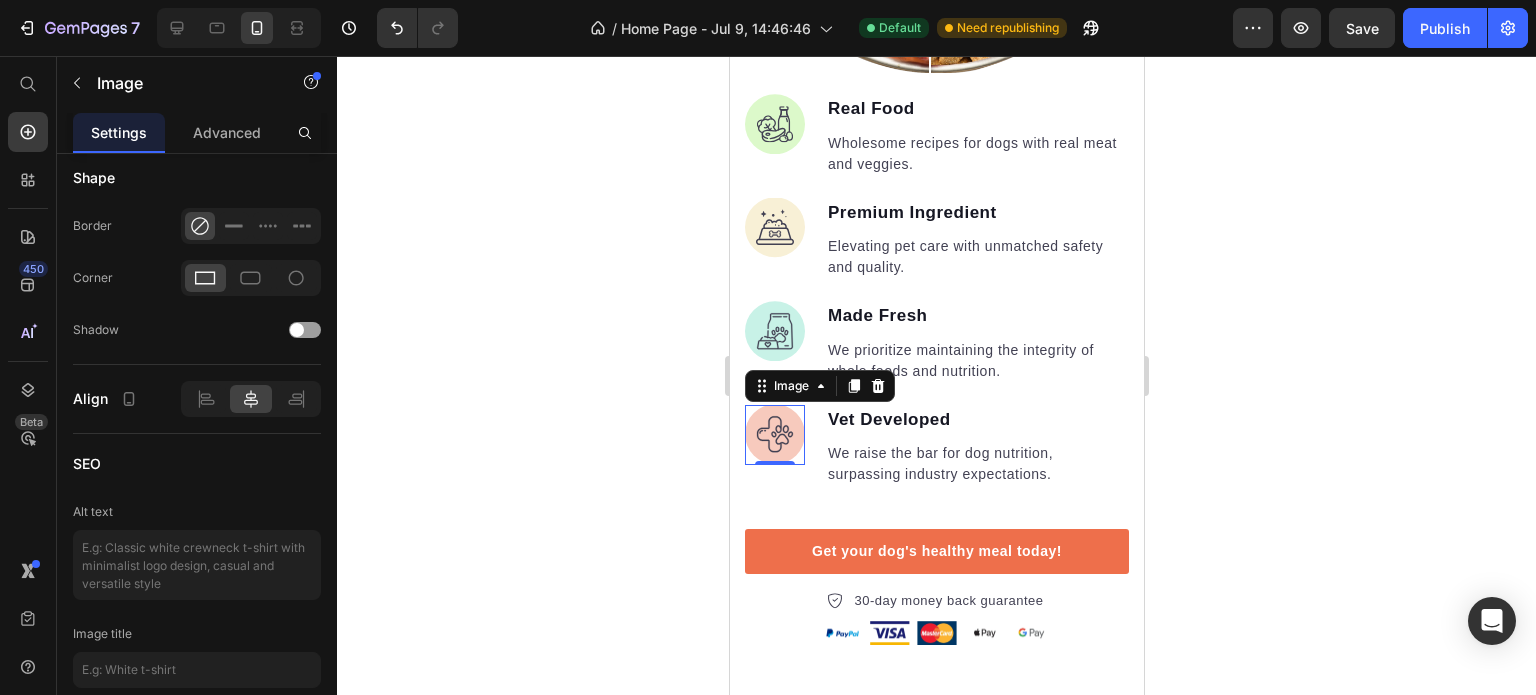 scroll, scrollTop: 0, scrollLeft: 0, axis: both 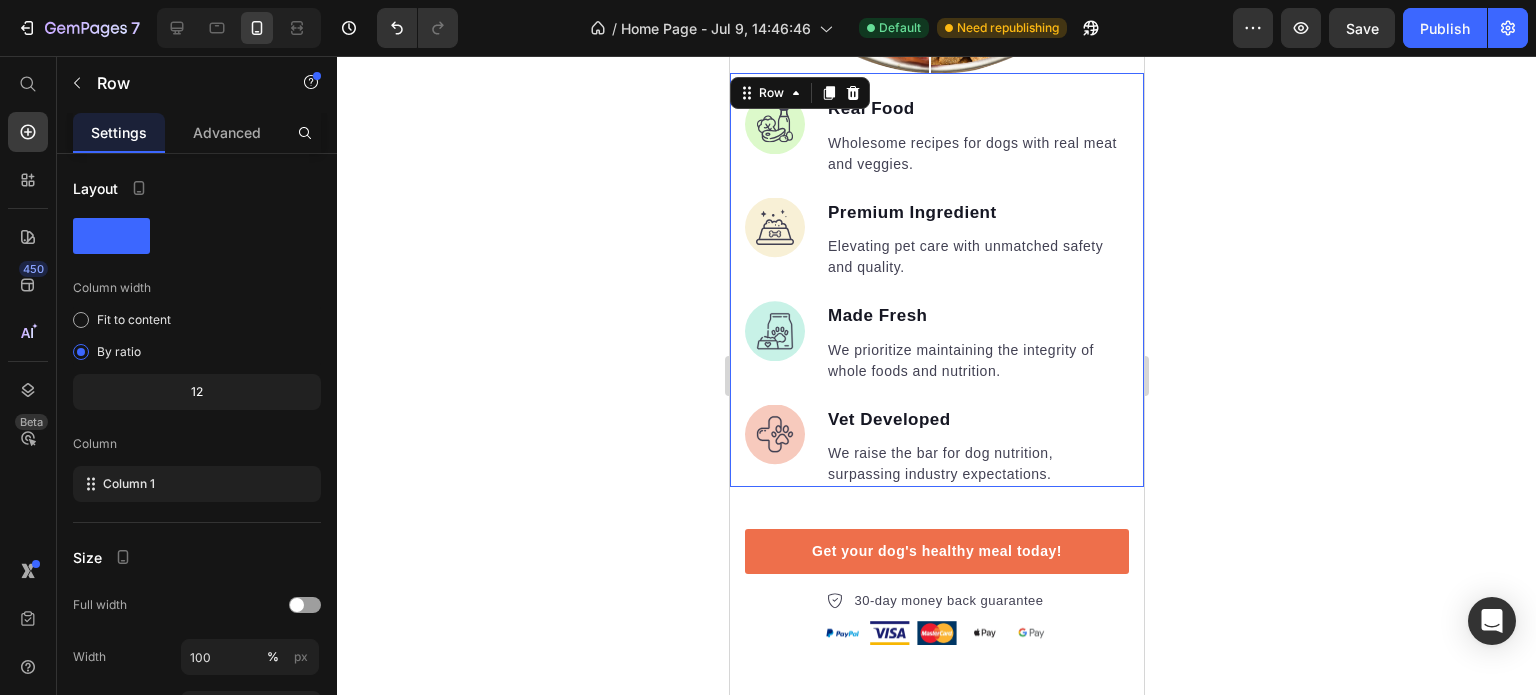 click on "Image Real Food Text block Wholesome recipes for dogs with real meat and veggies. Text block Image Premium Ingredient Text block Elevating pet care with unmatched safety and quality. Text block Advanced list Image Made Fresh Text block We prioritize maintaining the integrity of whole foods and nutrition. Text block Image Vet Developed Text block We raise the bar for dog nutrition, surpassing industry expectations. Text block Advanced list Row   0" at bounding box center [936, 280] 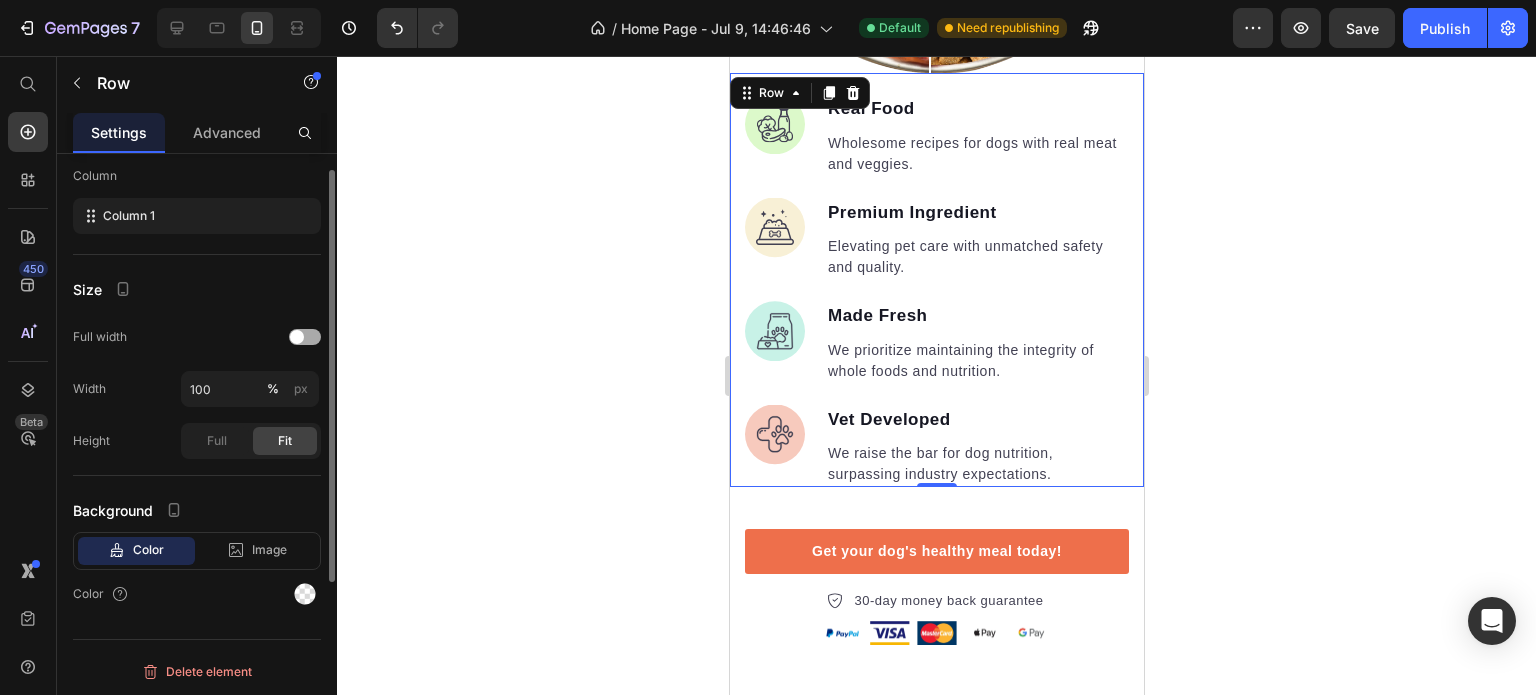 scroll, scrollTop: 0, scrollLeft: 0, axis: both 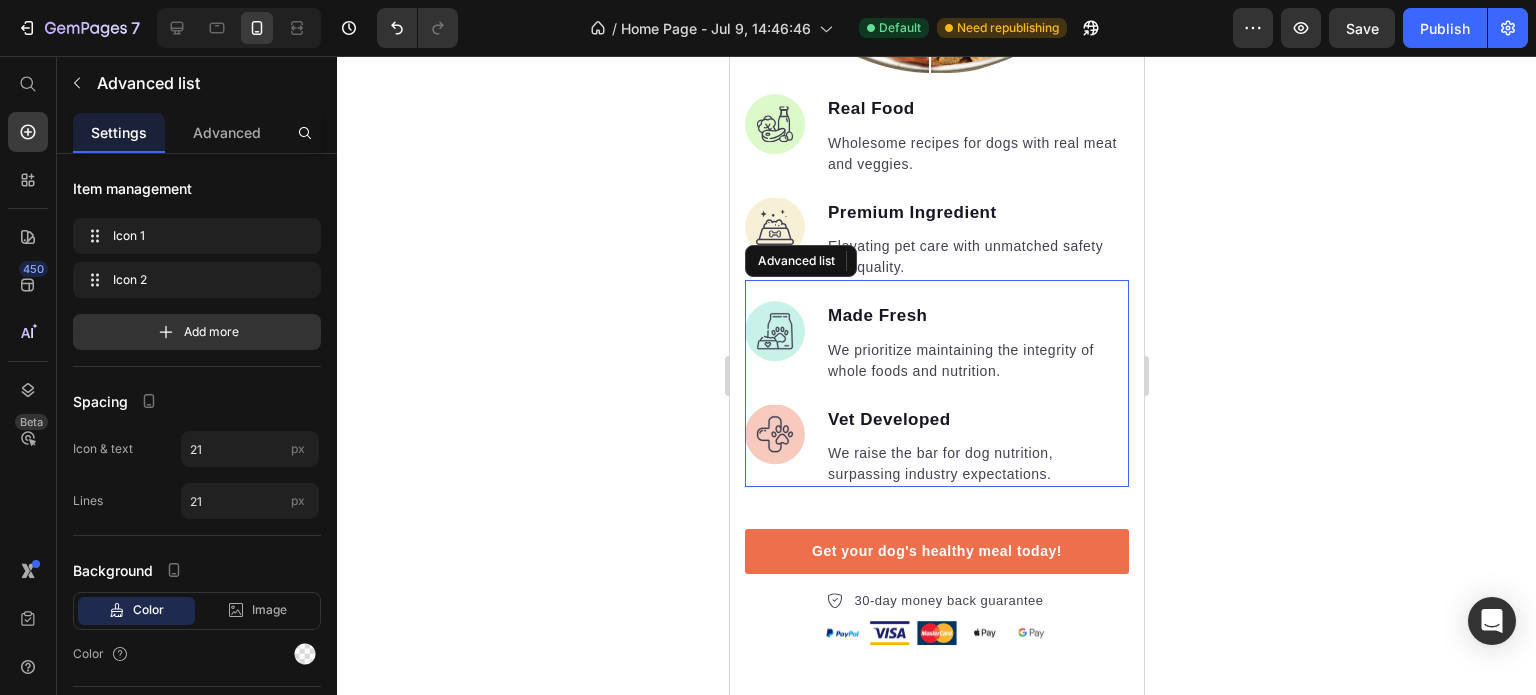 click on "Image Made Fresh Text block We prioritize maintaining the integrity of whole foods and nutrition. Text block Image Vet Developed Text block We raise the bar for dog nutrition, surpassing industry expectations. Text block" at bounding box center [936, 383] 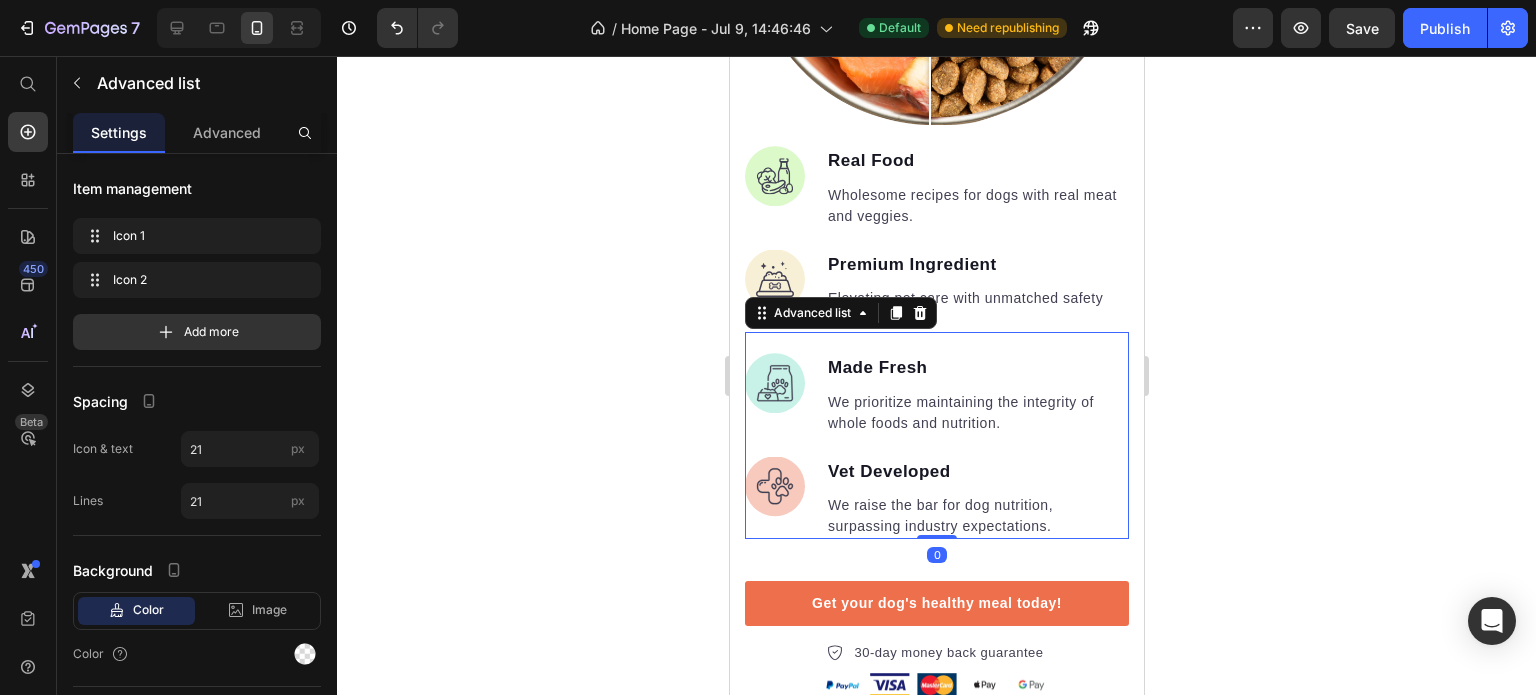 scroll, scrollTop: 8100, scrollLeft: 0, axis: vertical 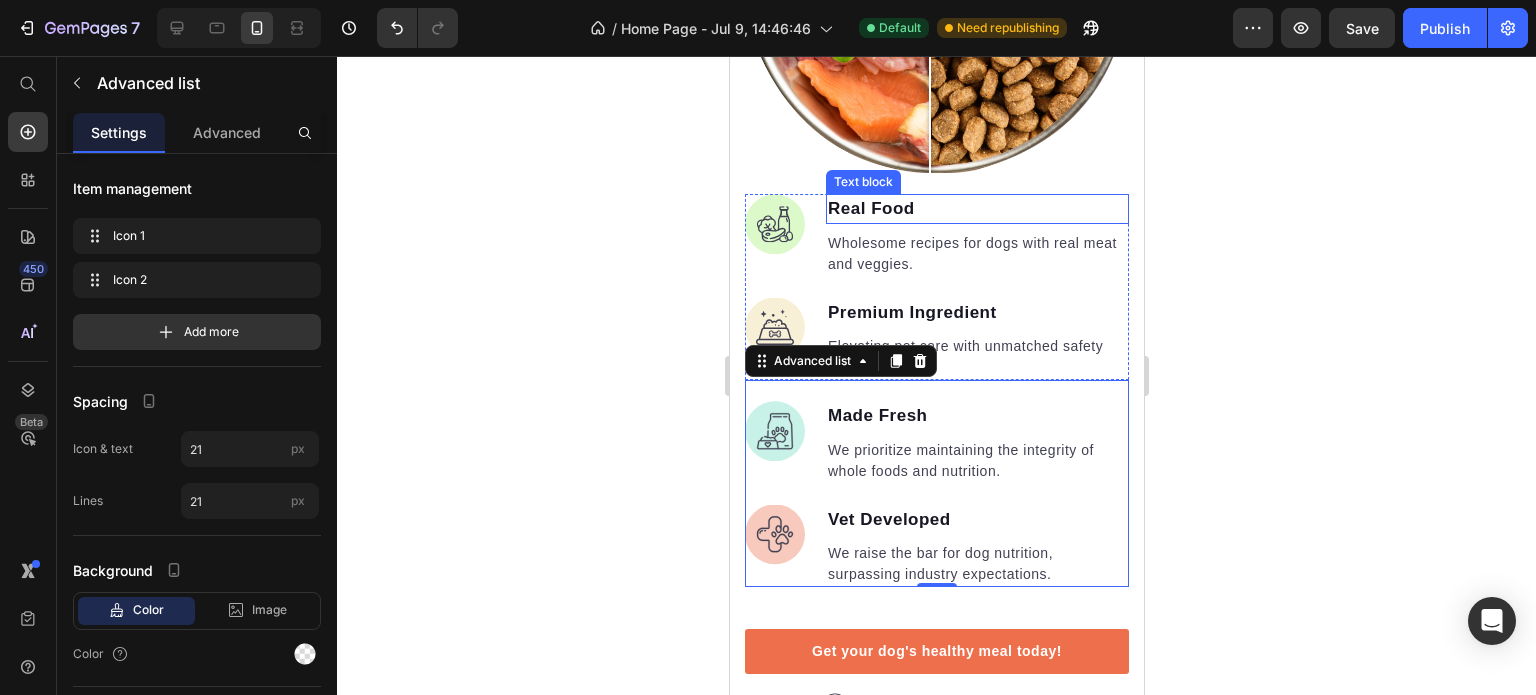 click on "Real Food" at bounding box center [976, 209] 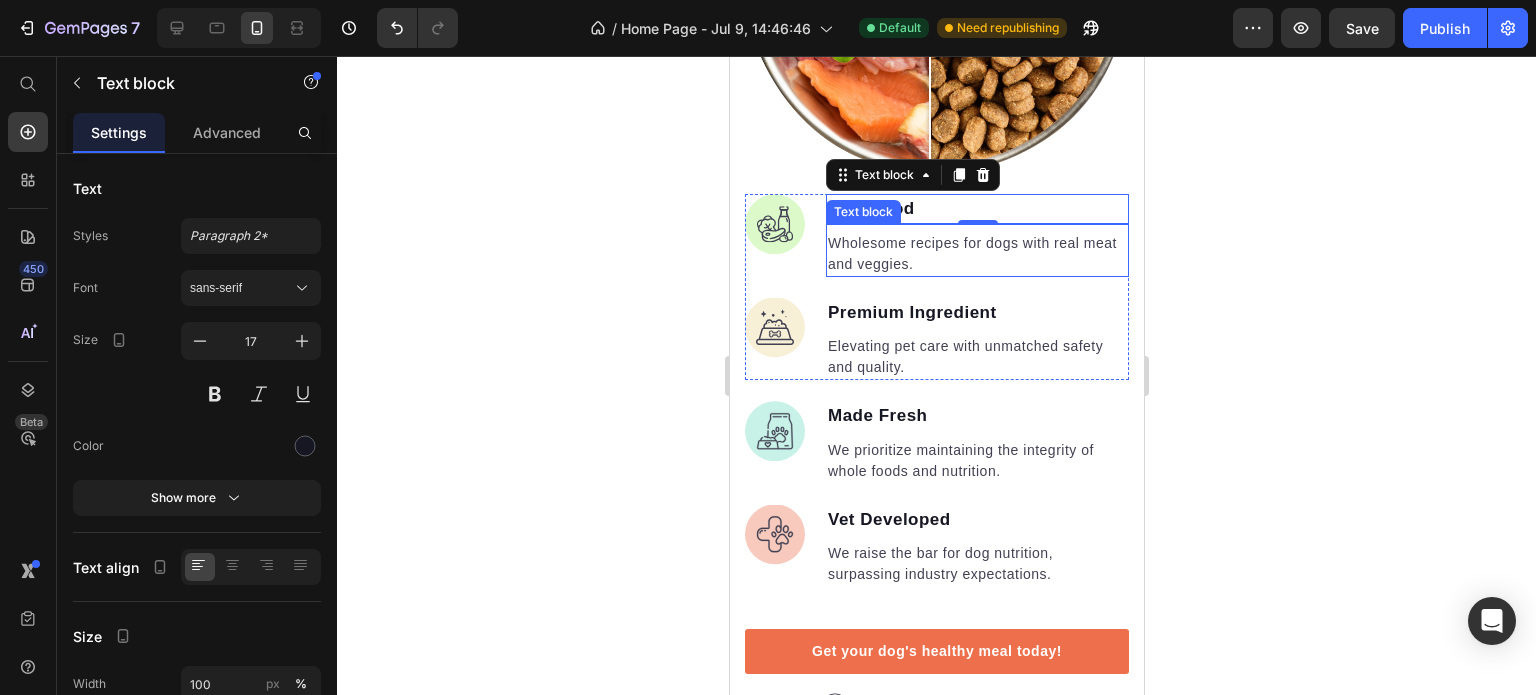 click on "Wholesome recipes for dogs with real meat and veggies." at bounding box center (976, 254) 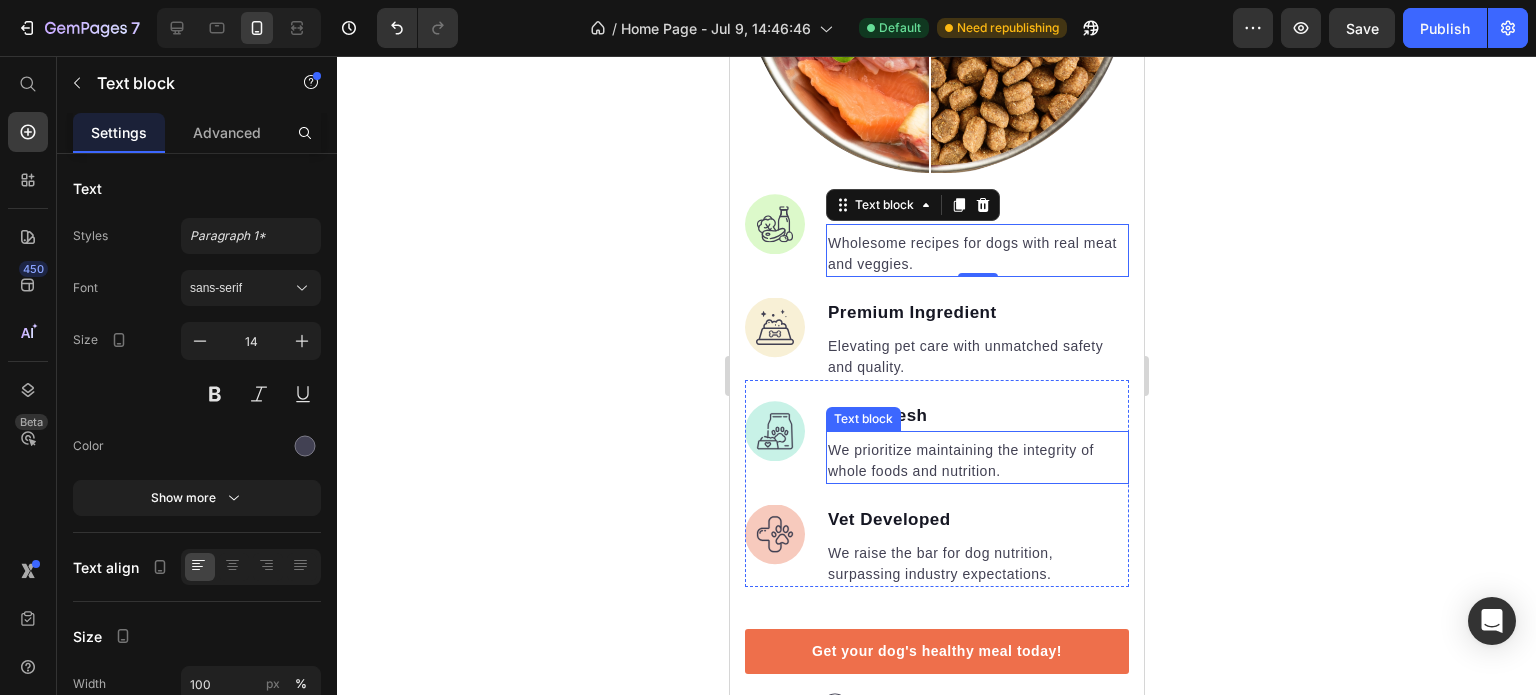click on "We prioritize maintaining the integrity of whole foods and nutrition. Text block" at bounding box center [976, 457] 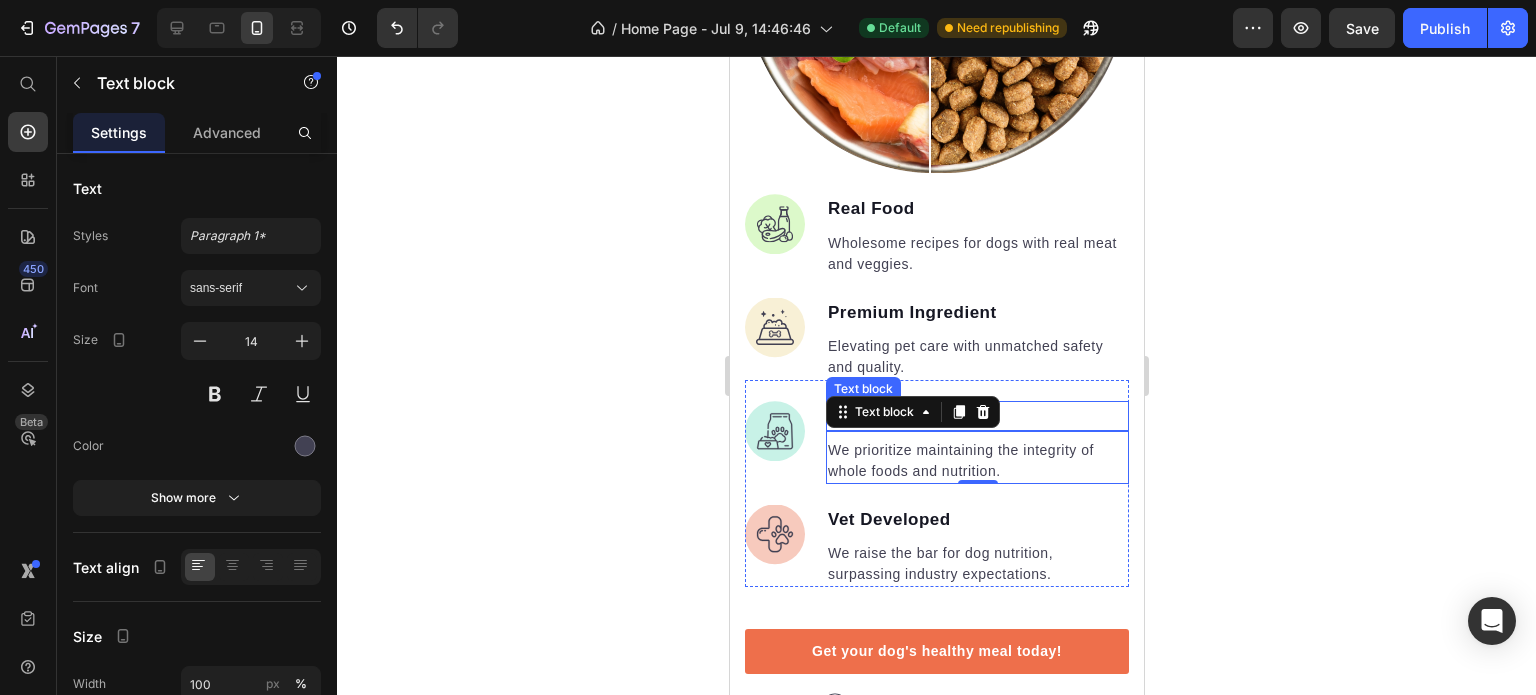 click on "Made Fresh" at bounding box center (976, 416) 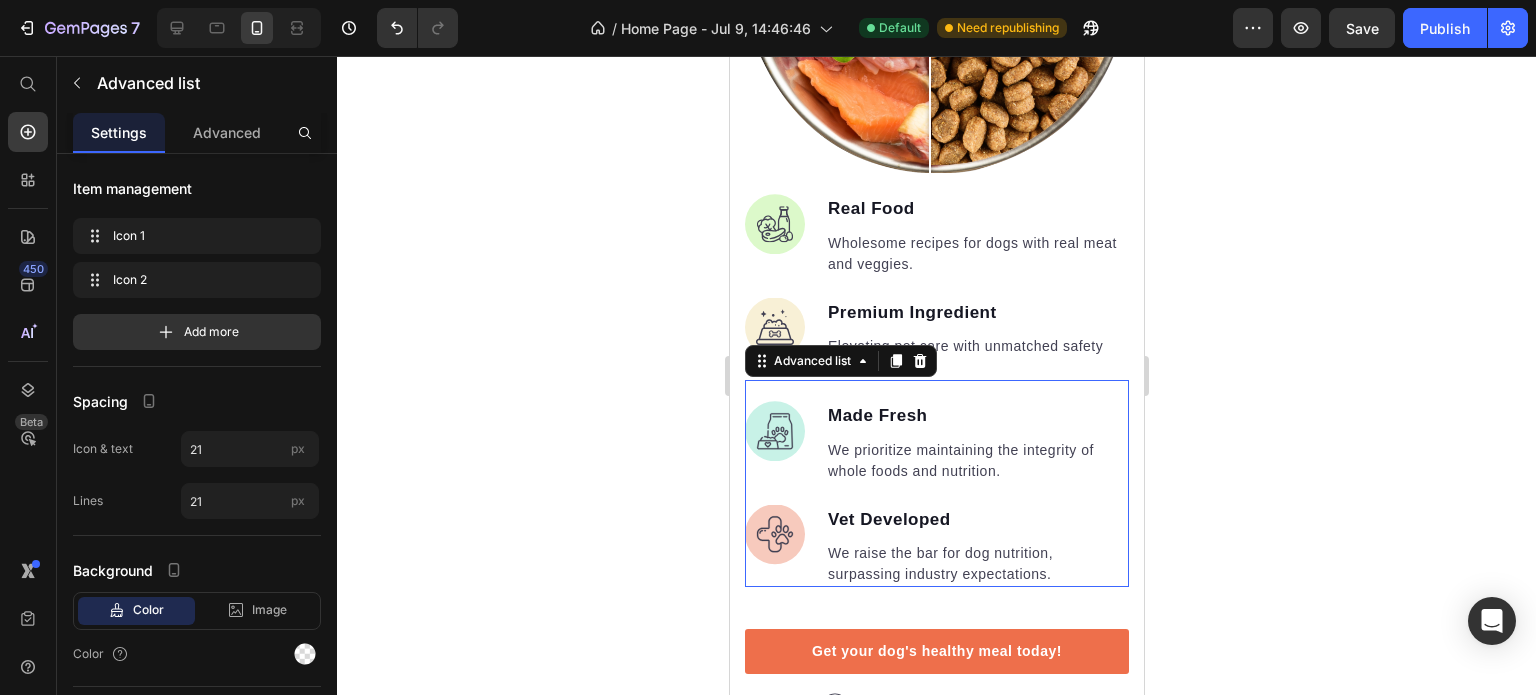 click on "Image Made Fresh Text block We prioritize maintaining the integrity of whole foods and nutrition. Text block Image Vet Developed Text block We raise the bar for dog nutrition, surpassing industry expectations. Text block" at bounding box center [936, 483] 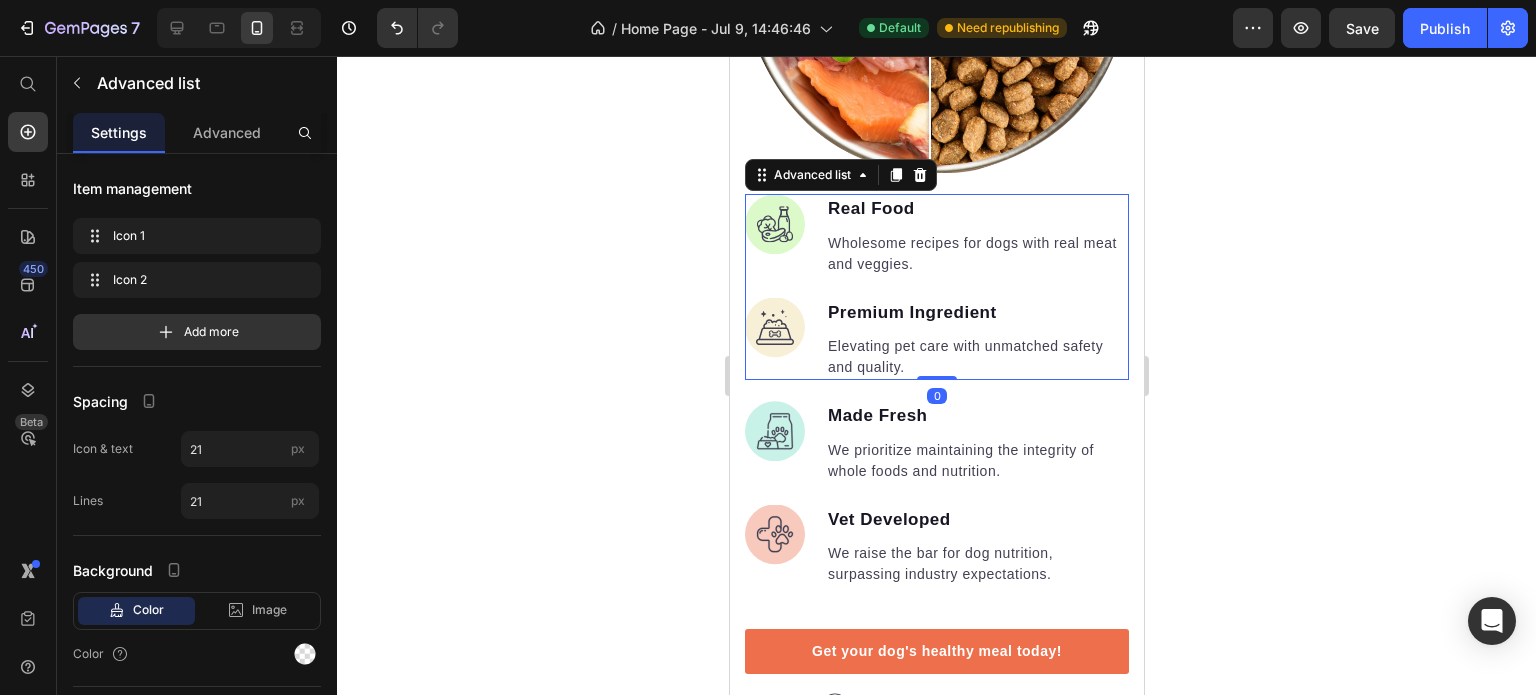 click on "Image Real Food Text block Wholesome recipes for dogs with real meat and veggies. Text block Image Premium Ingredient Text block Elevating pet care with unmatched safety and quality. Text block" at bounding box center [936, 287] 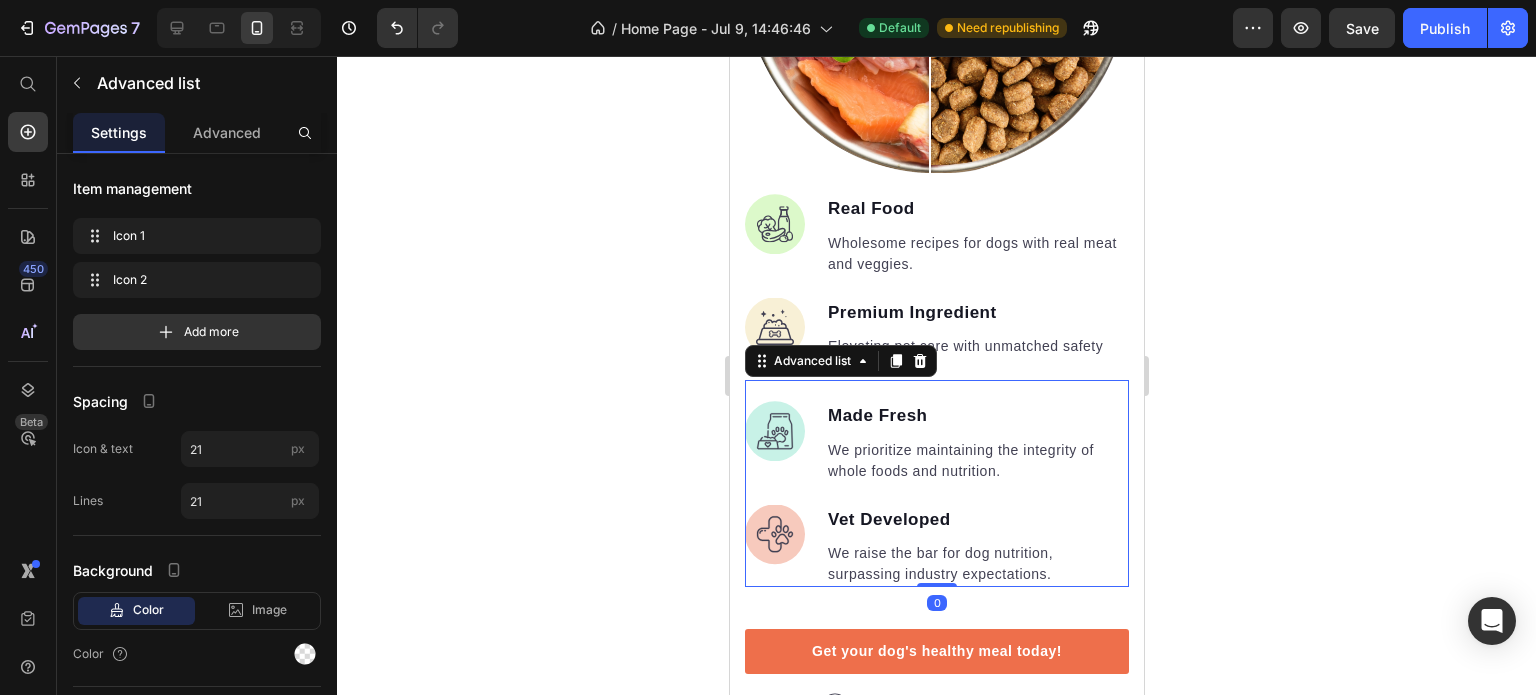 click on "Image Made Fresh Text block We prioritize maintaining the integrity of whole foods and nutrition. Text block" at bounding box center [936, 442] 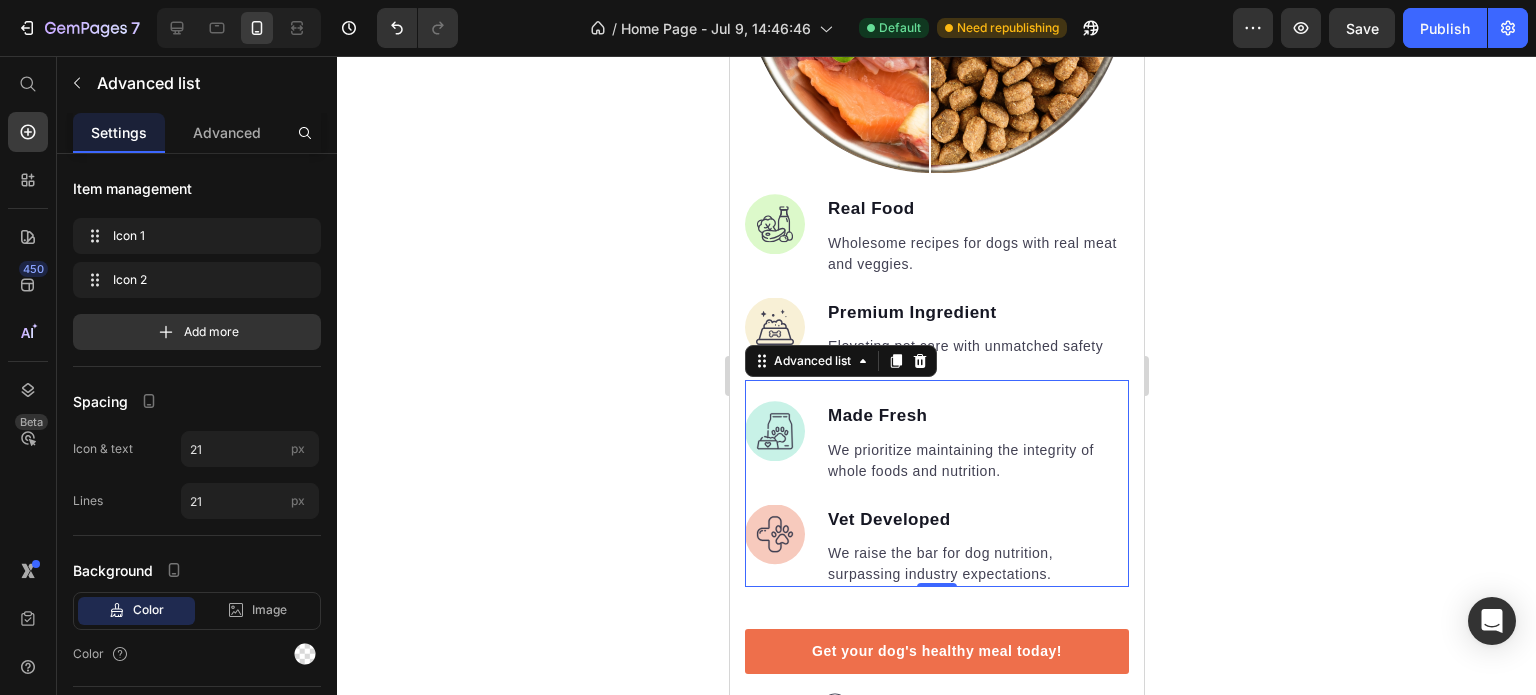 click on "Image Made Fresh Text block We prioritize maintaining the integrity of whole foods and nutrition. Text block Image Vet Developed Text block We raise the bar for dog nutrition, surpassing industry expectations. Text block" at bounding box center [936, 494] 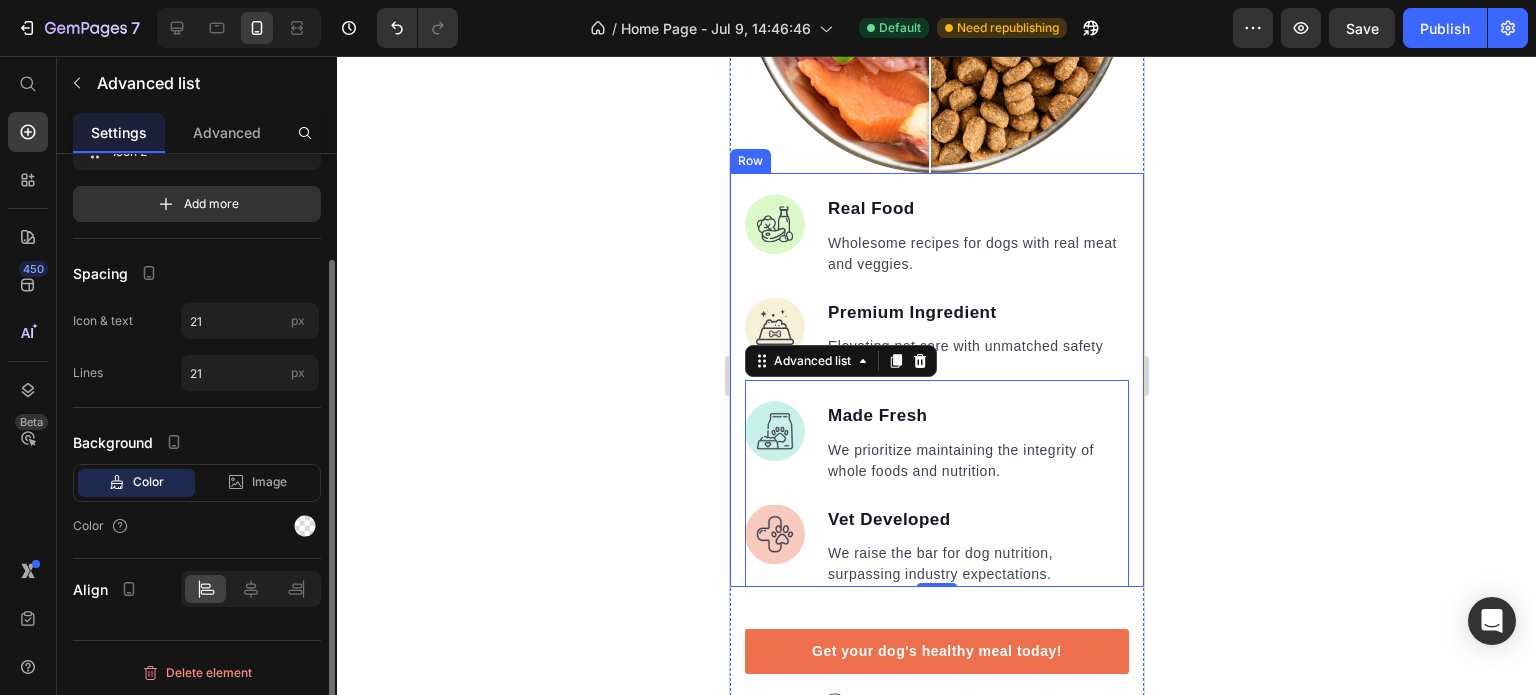 scroll, scrollTop: 0, scrollLeft: 0, axis: both 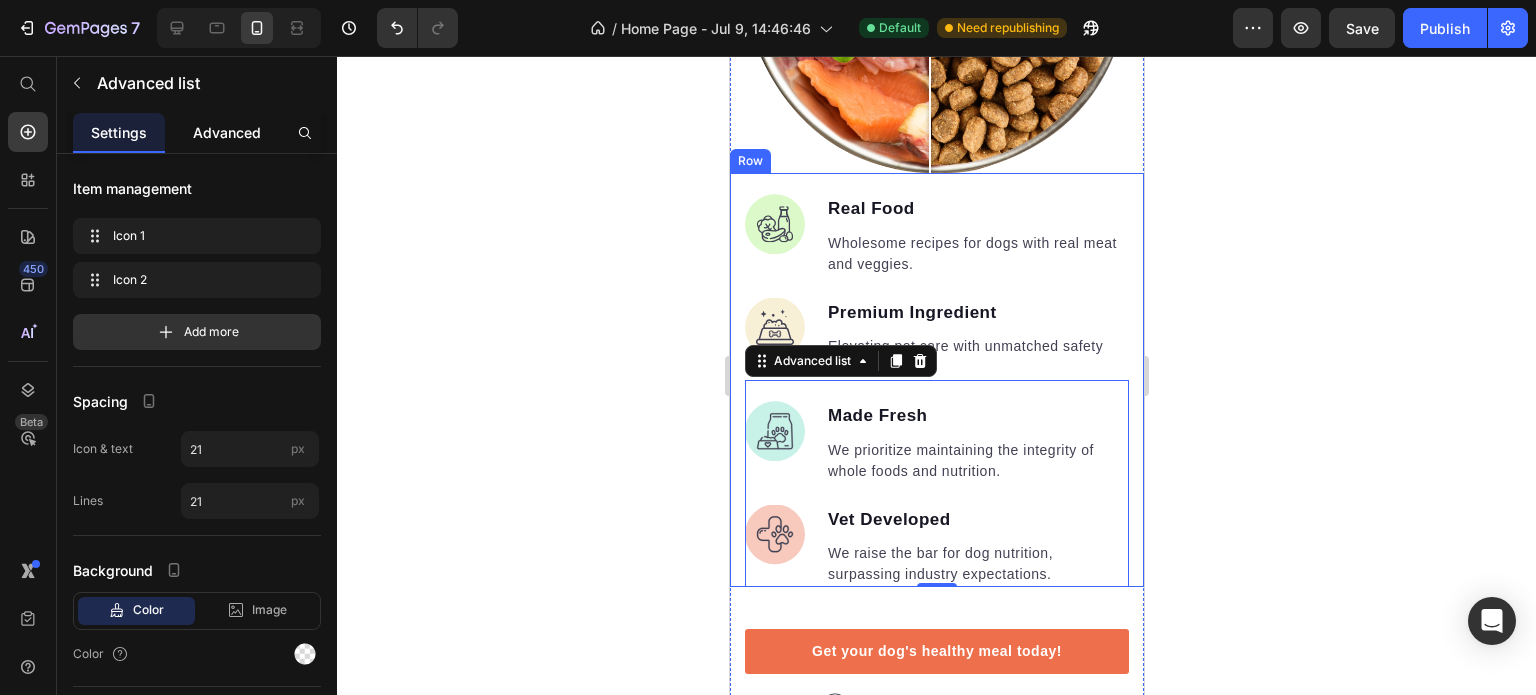 click on "Advanced" at bounding box center (227, 132) 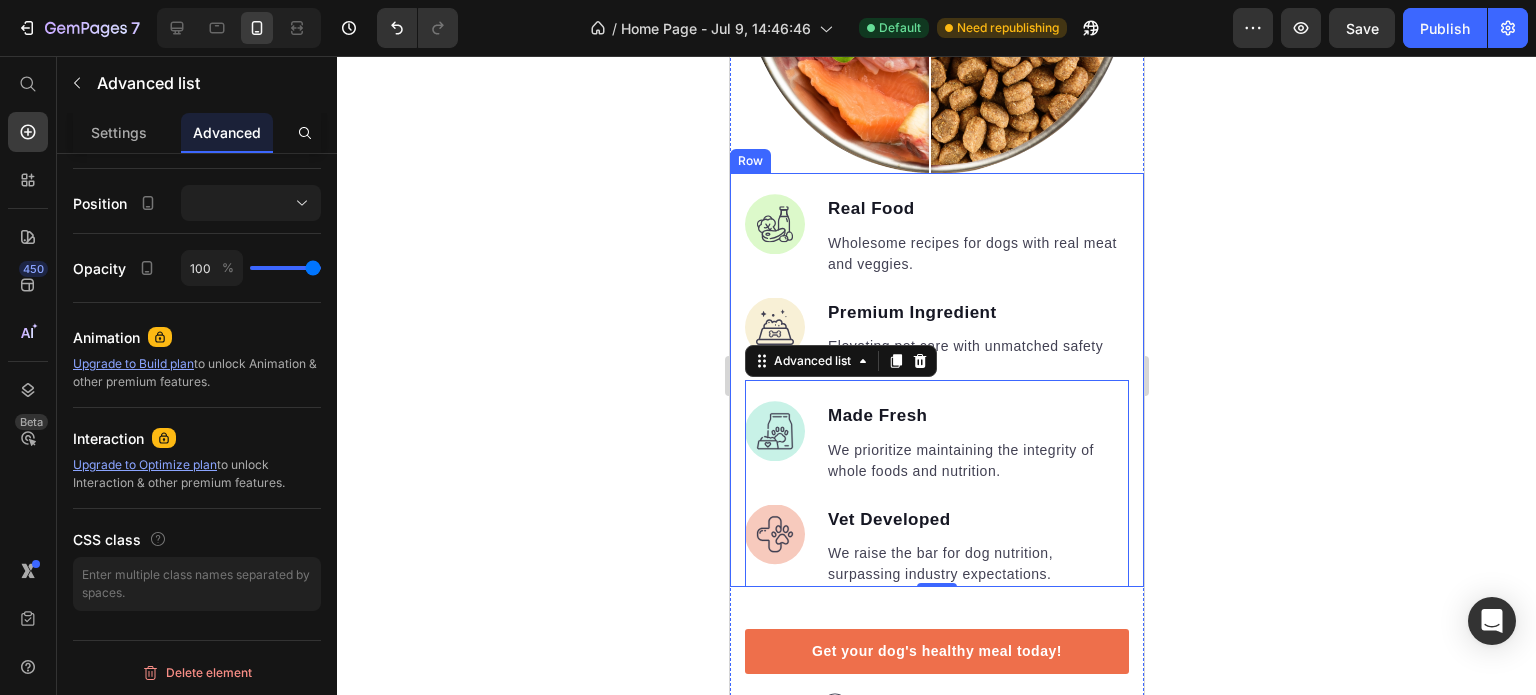 scroll, scrollTop: 4, scrollLeft: 0, axis: vertical 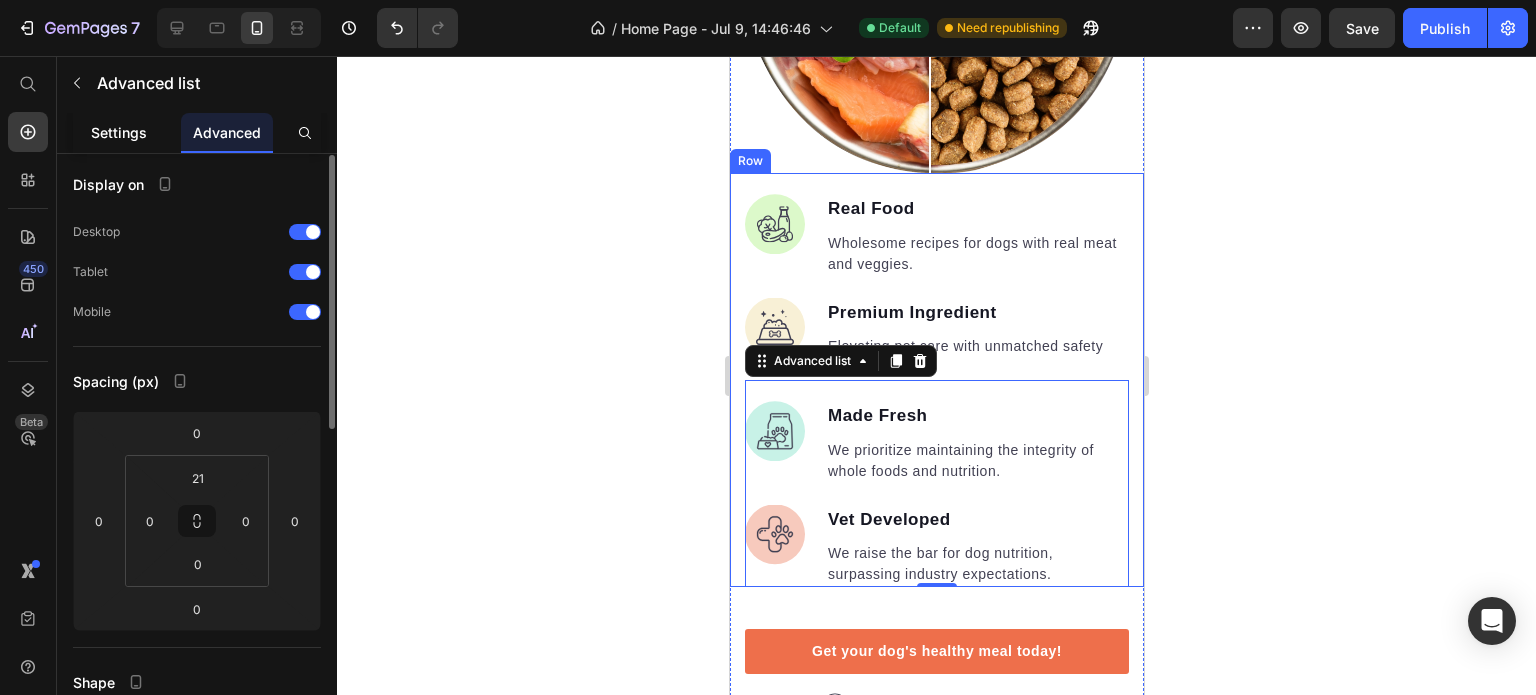 click on "Settings" at bounding box center [119, 132] 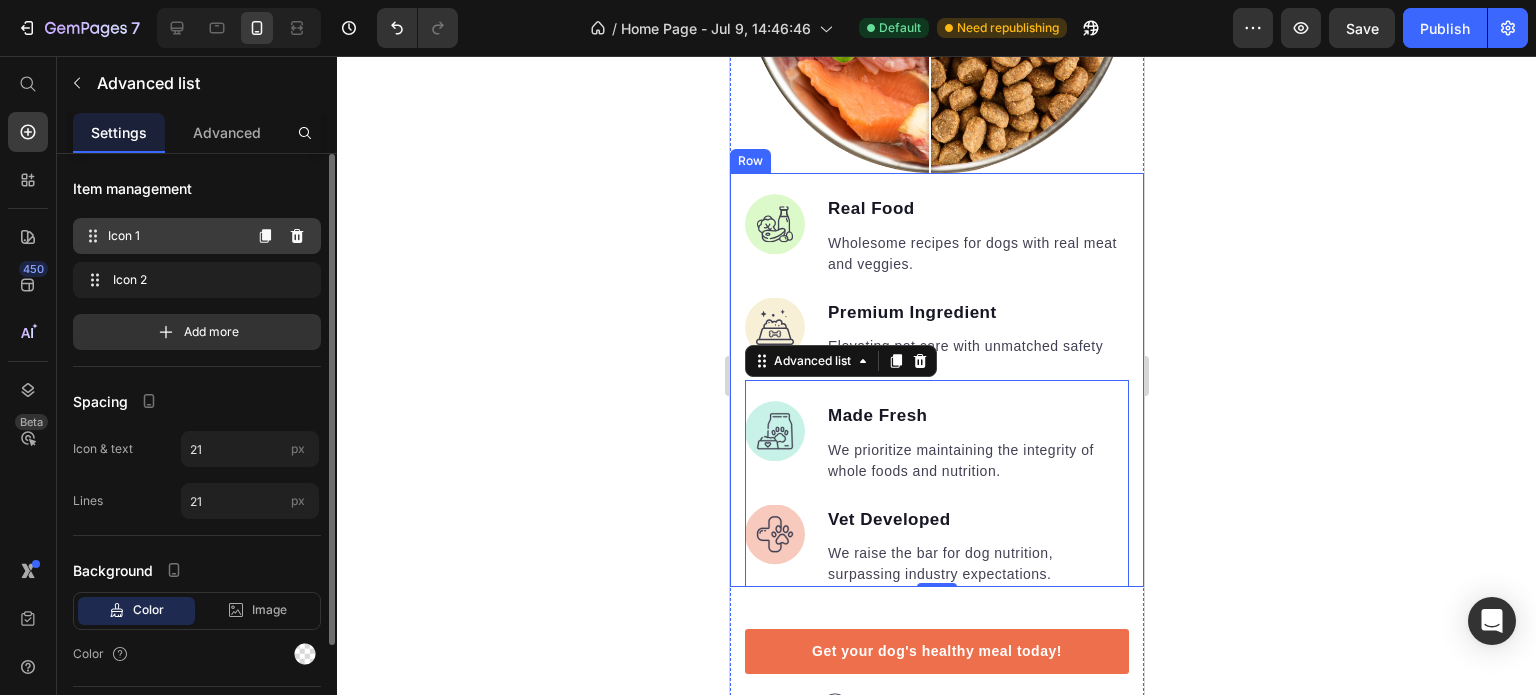 click on "Icon 1" at bounding box center [174, 236] 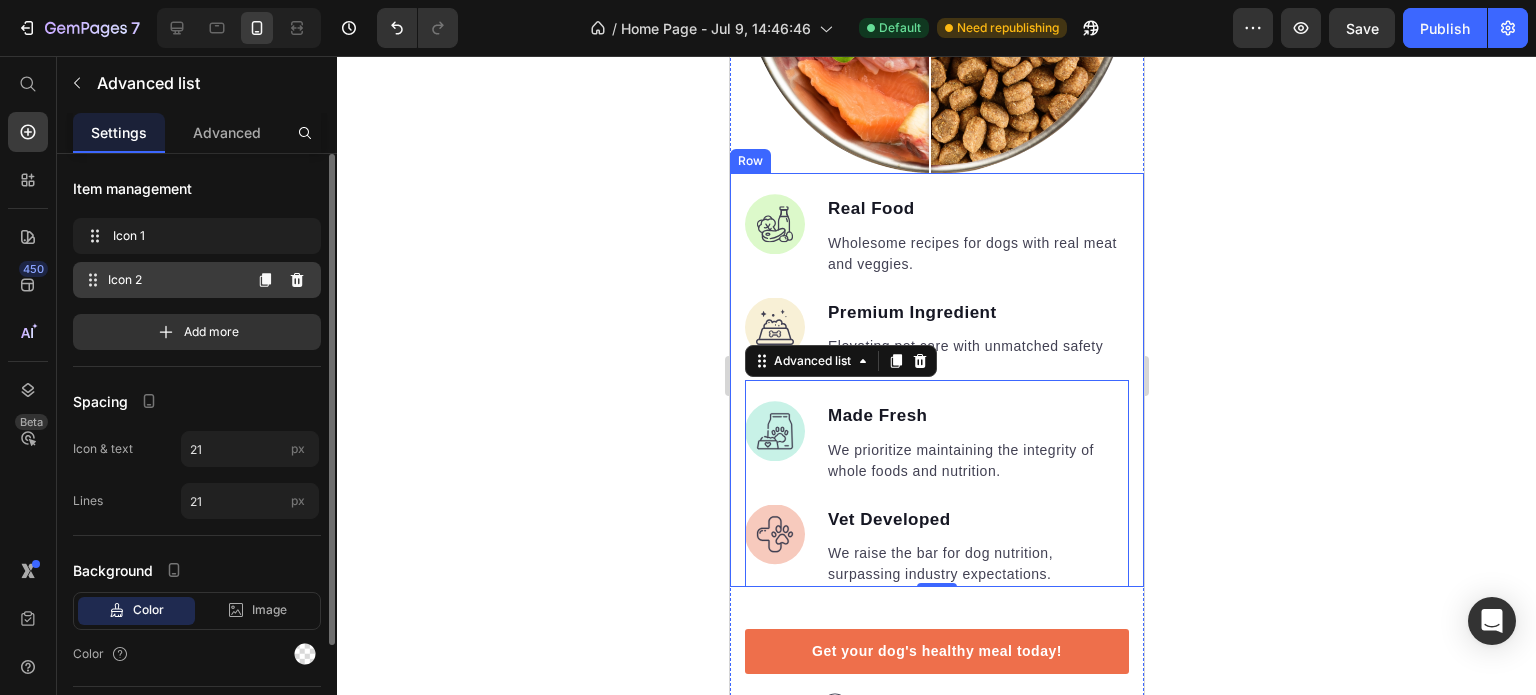 click on "Icon 2 Icon 2" at bounding box center [161, 280] 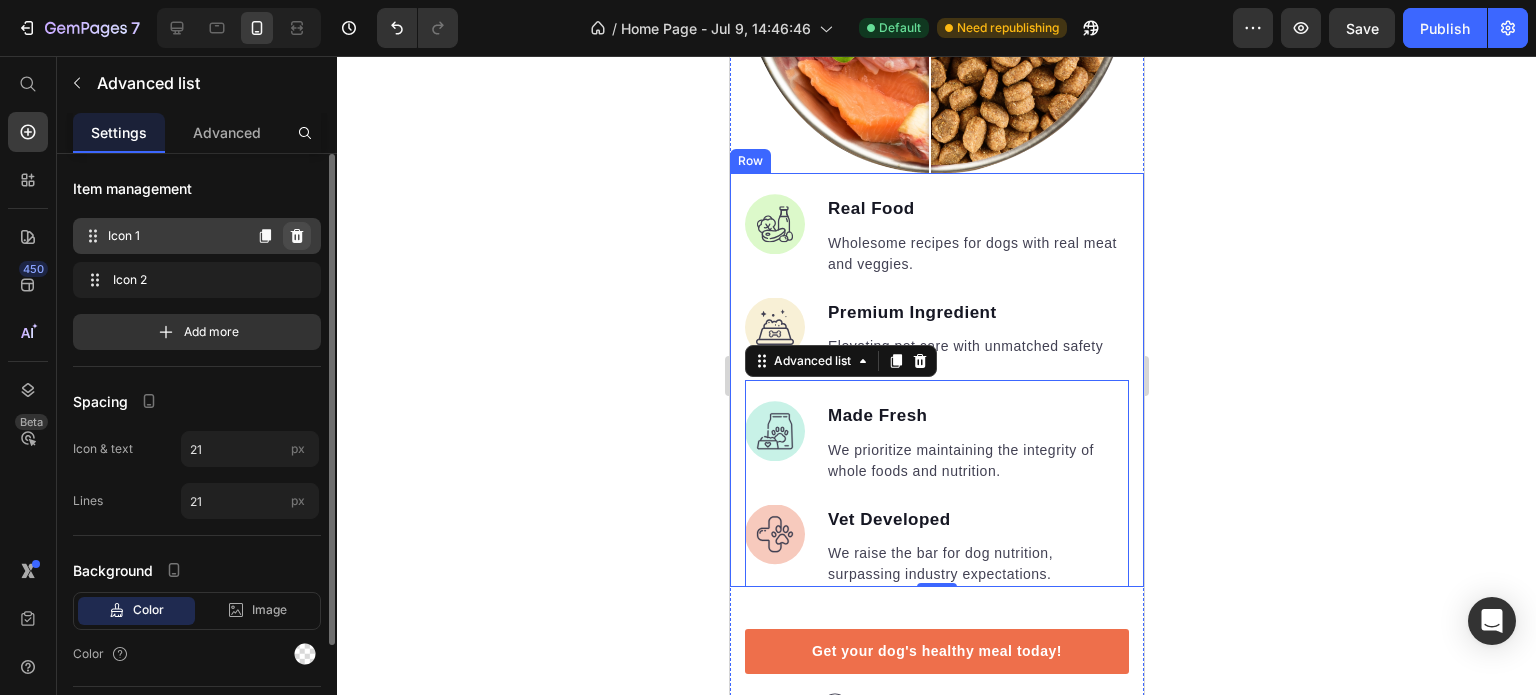 click 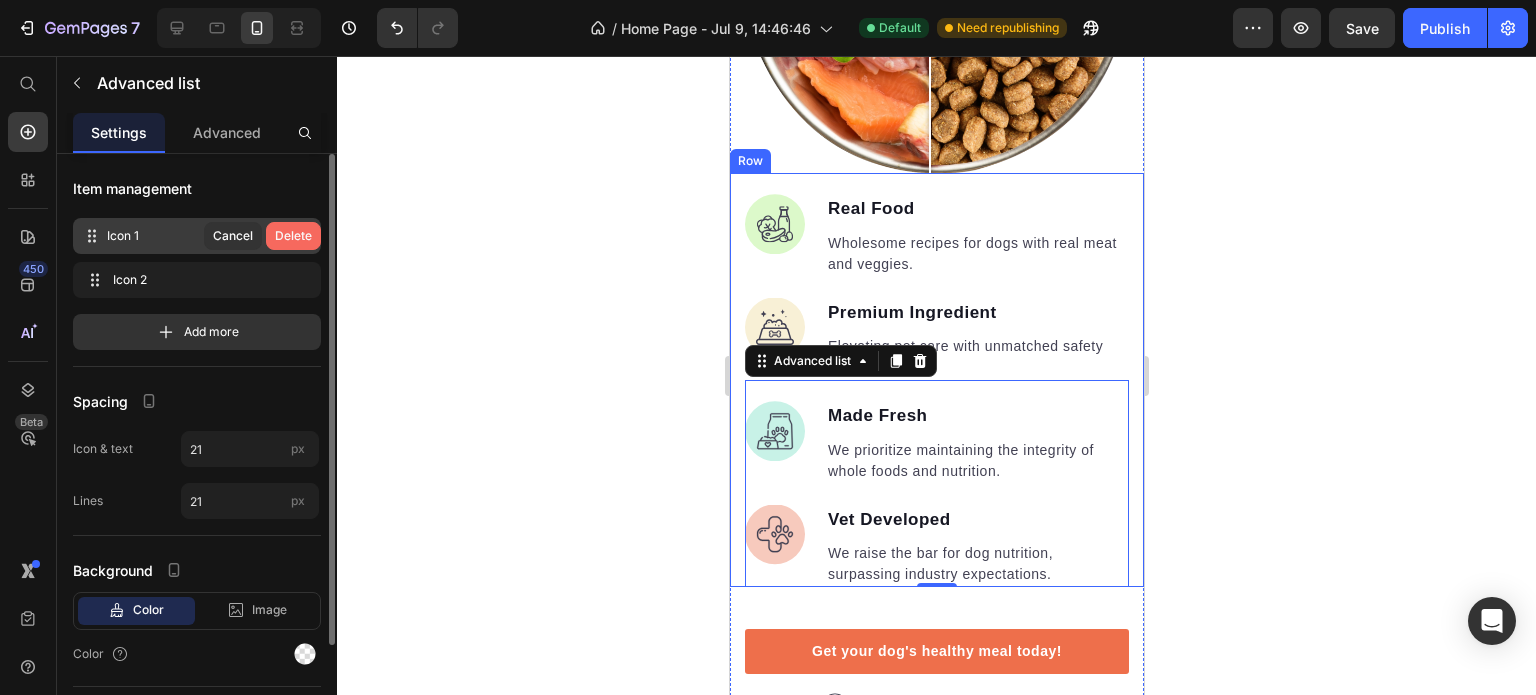 click on "Delete" at bounding box center (293, 236) 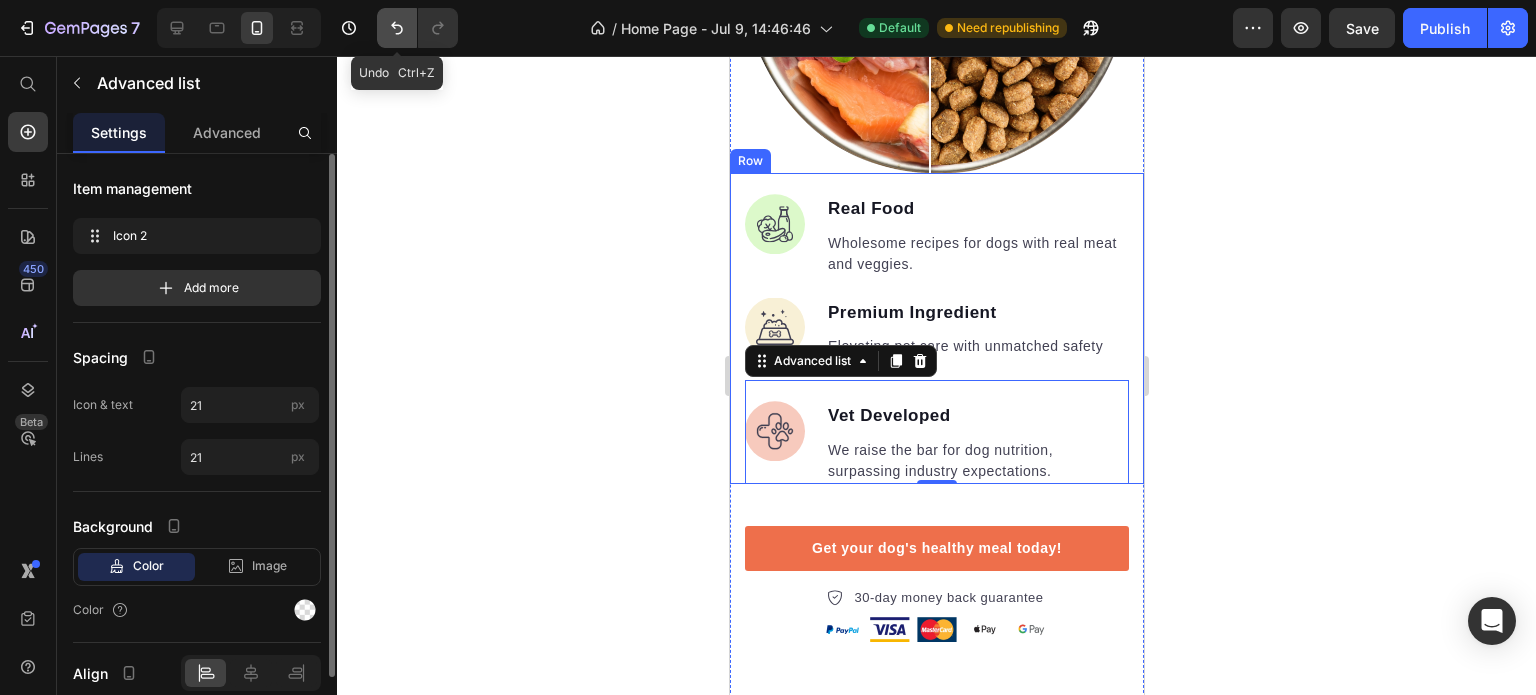 click 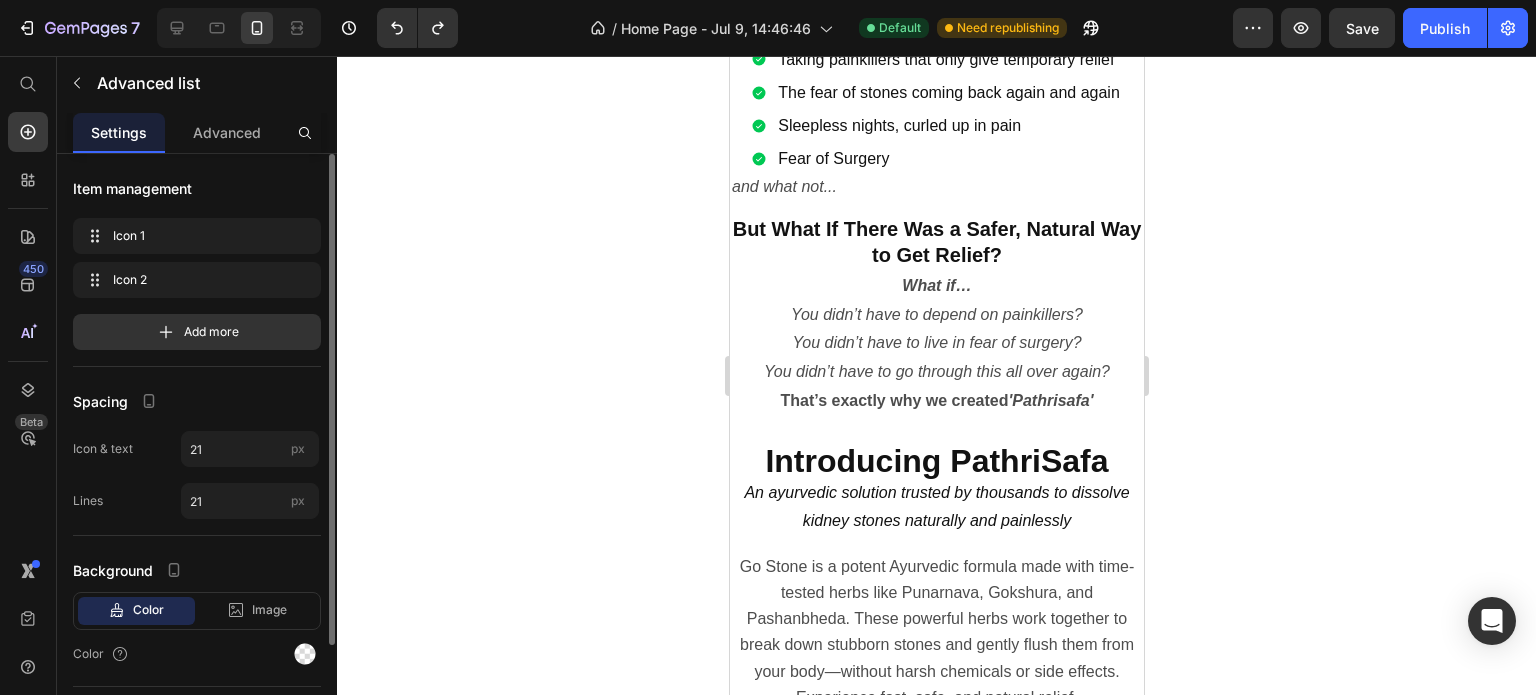 scroll, scrollTop: 2399, scrollLeft: 0, axis: vertical 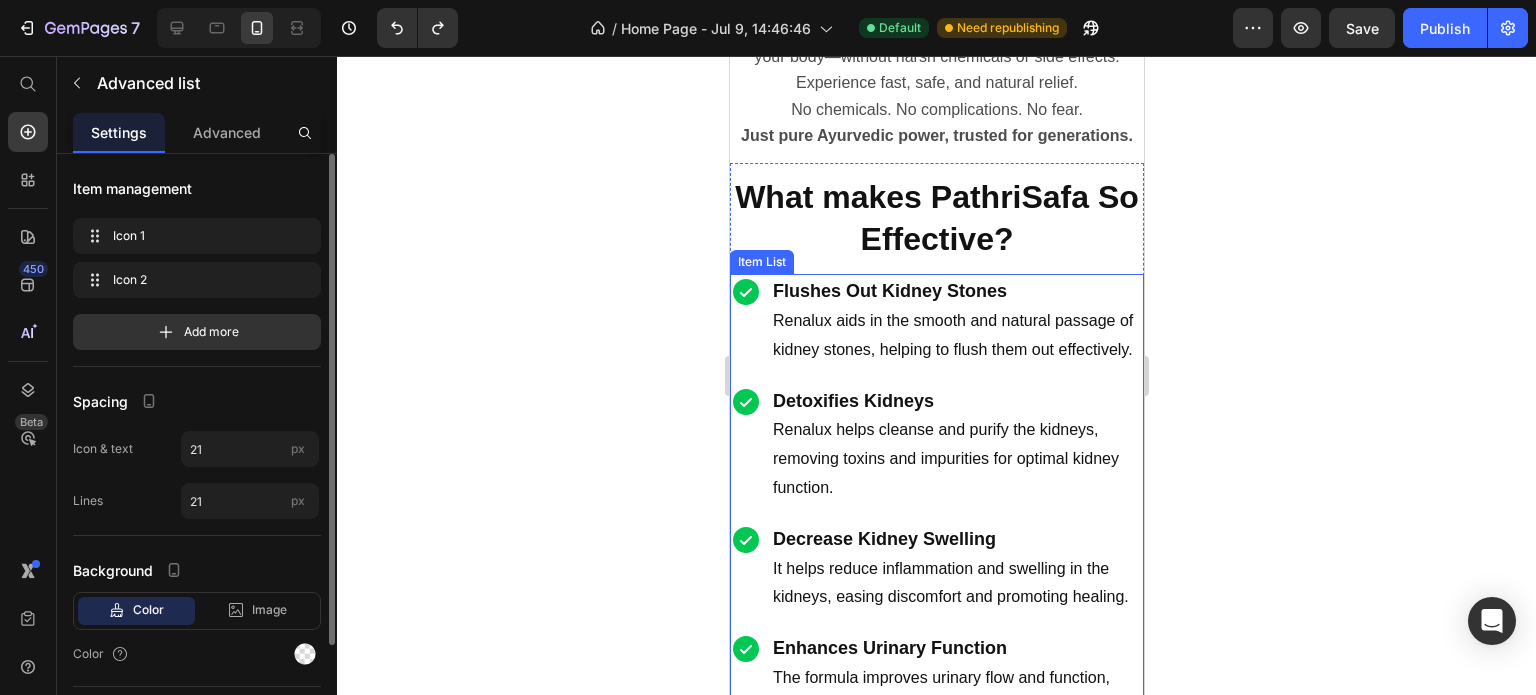 click on "Flushes Out Kidney Stones Renalux aids in the smooth and natural passage of kidney stones, helping to flush them out effectively." at bounding box center [936, 320] 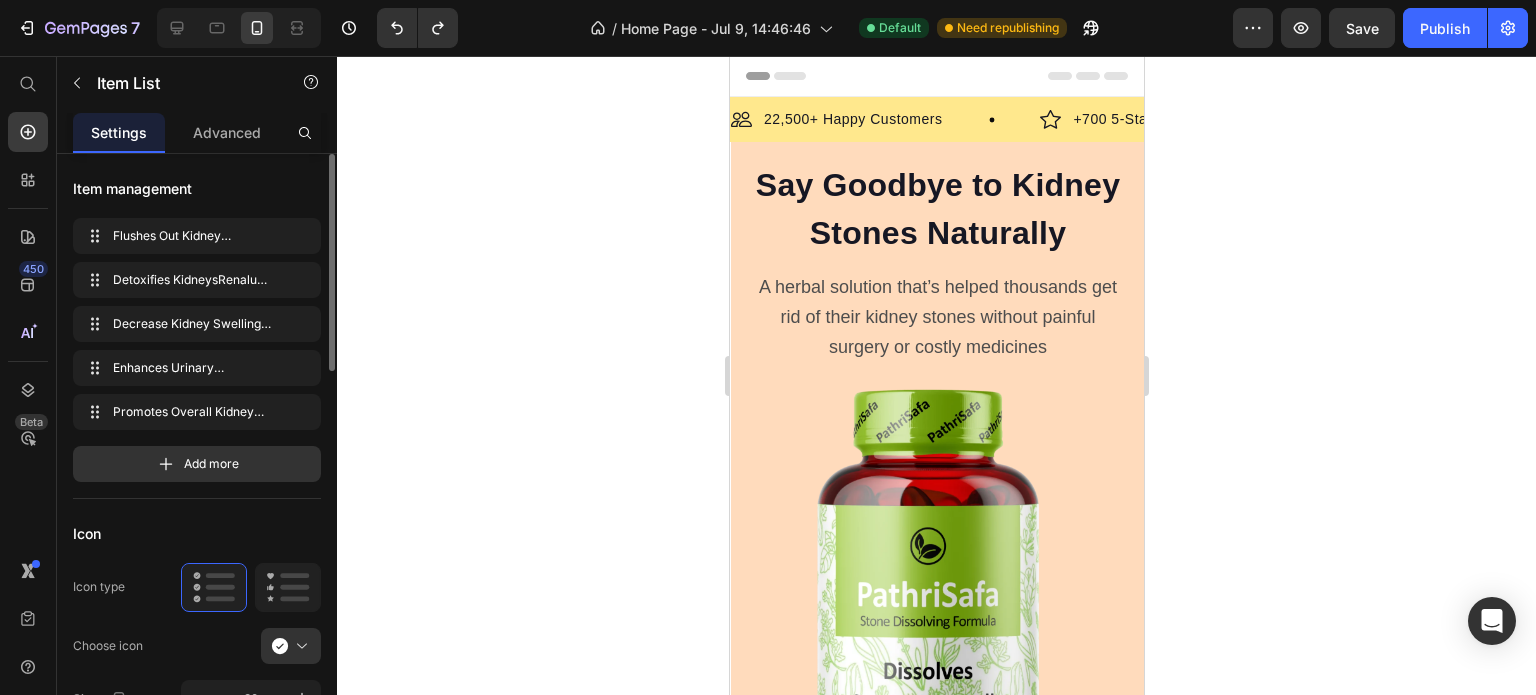 scroll, scrollTop: 600, scrollLeft: 0, axis: vertical 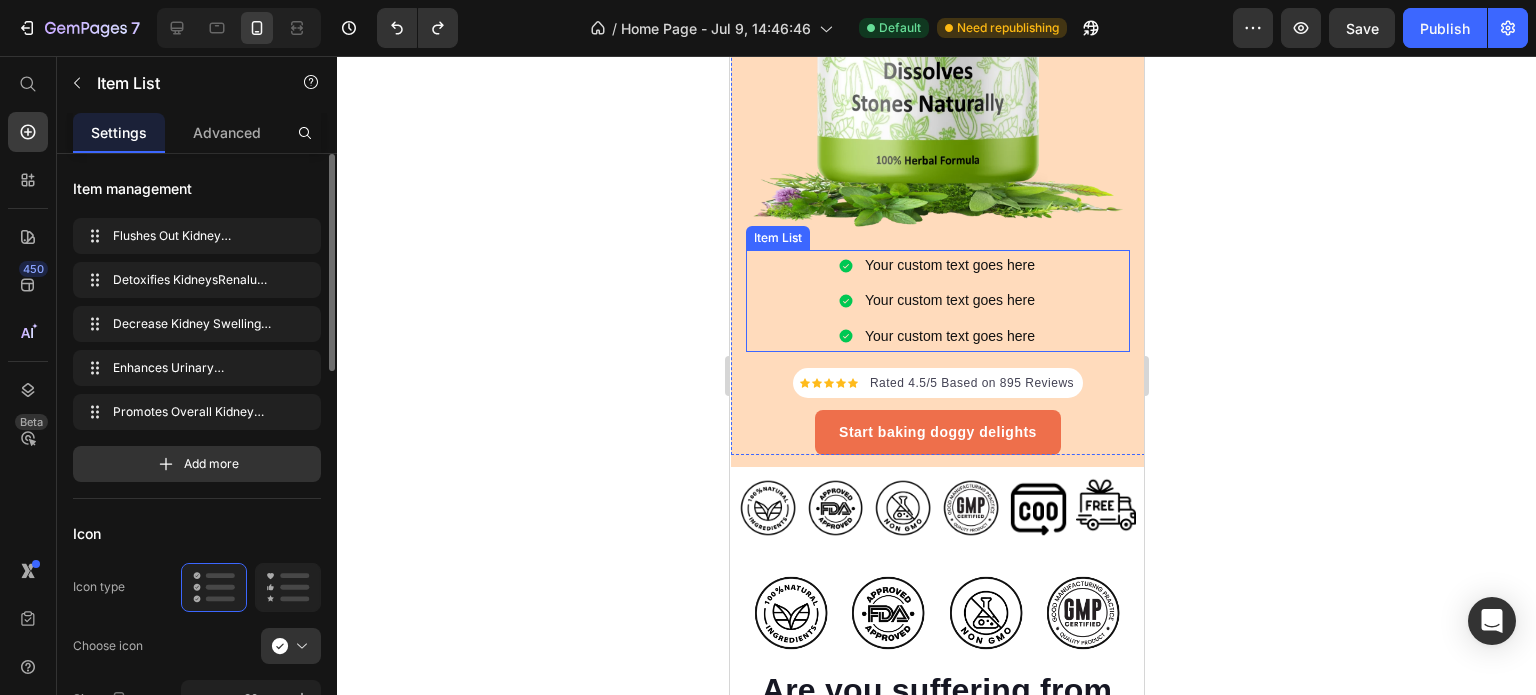click on "Your custom text goes here Your custom text goes here Your custom text goes here" at bounding box center (937, 301) 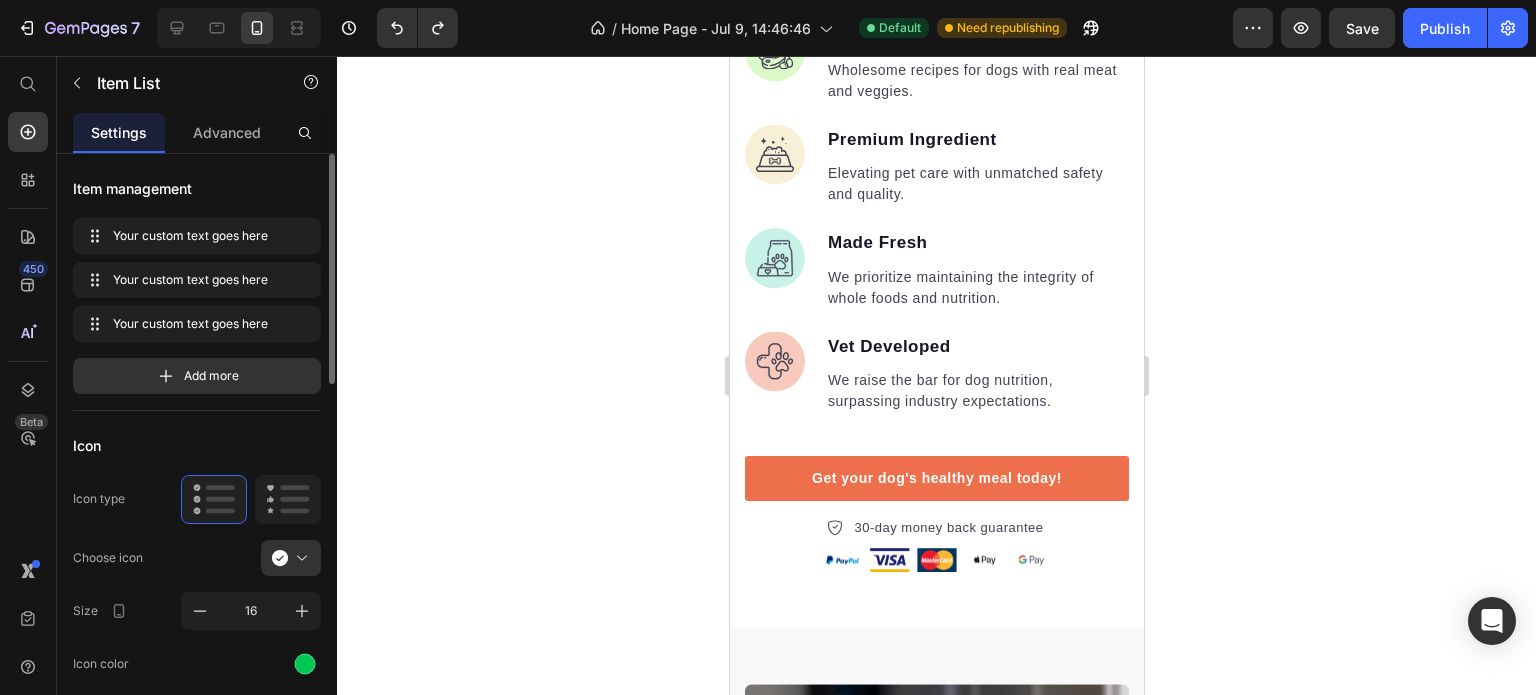scroll, scrollTop: 8300, scrollLeft: 0, axis: vertical 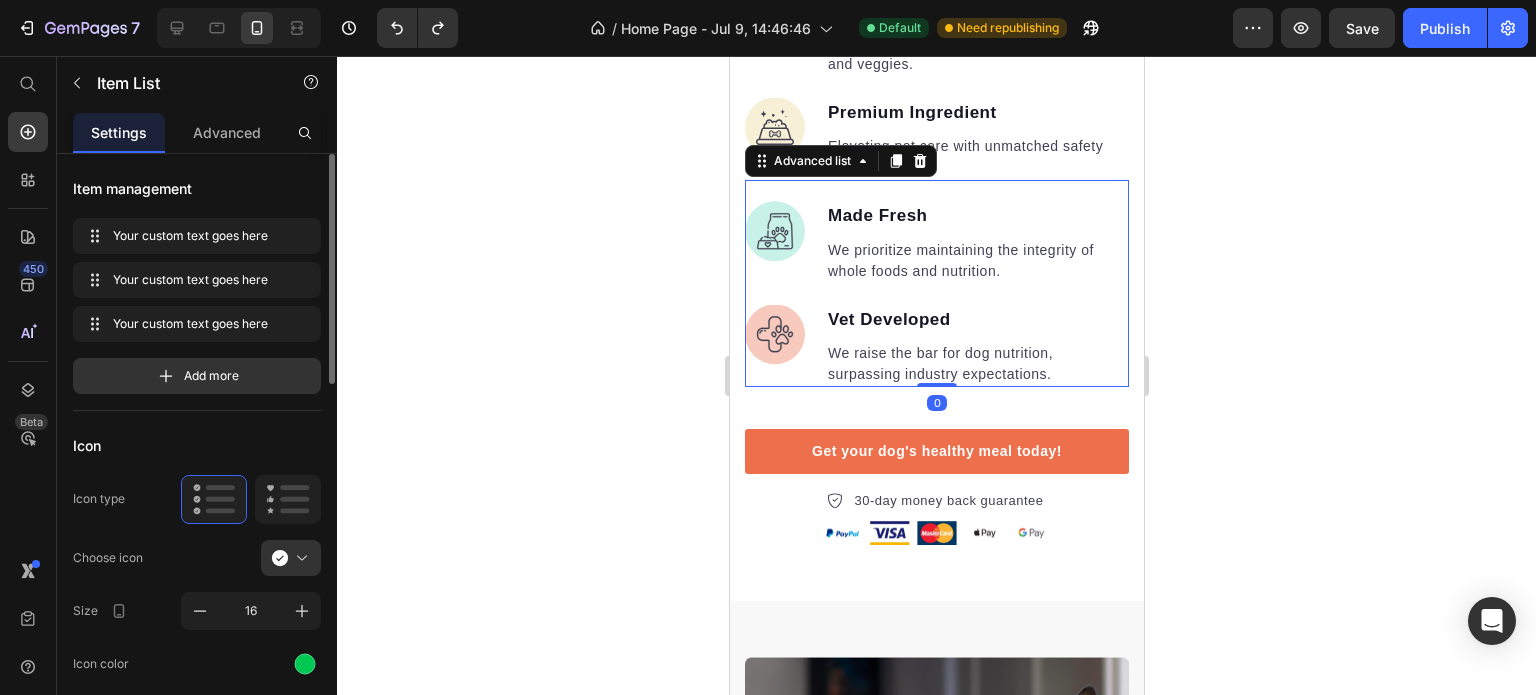click on "Image Made Fresh Text block We prioritize maintaining the integrity of whole foods and nutrition. Text block" at bounding box center [936, 242] 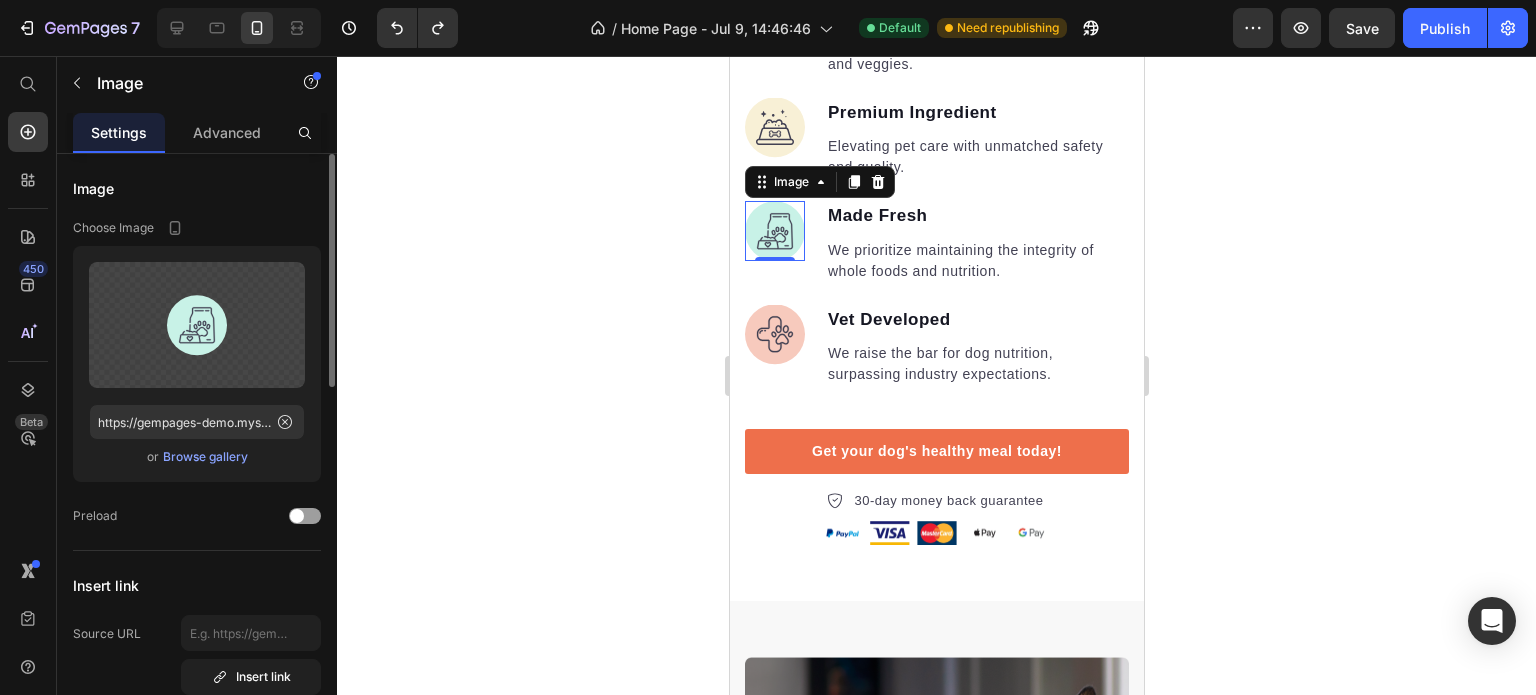 click at bounding box center (774, 231) 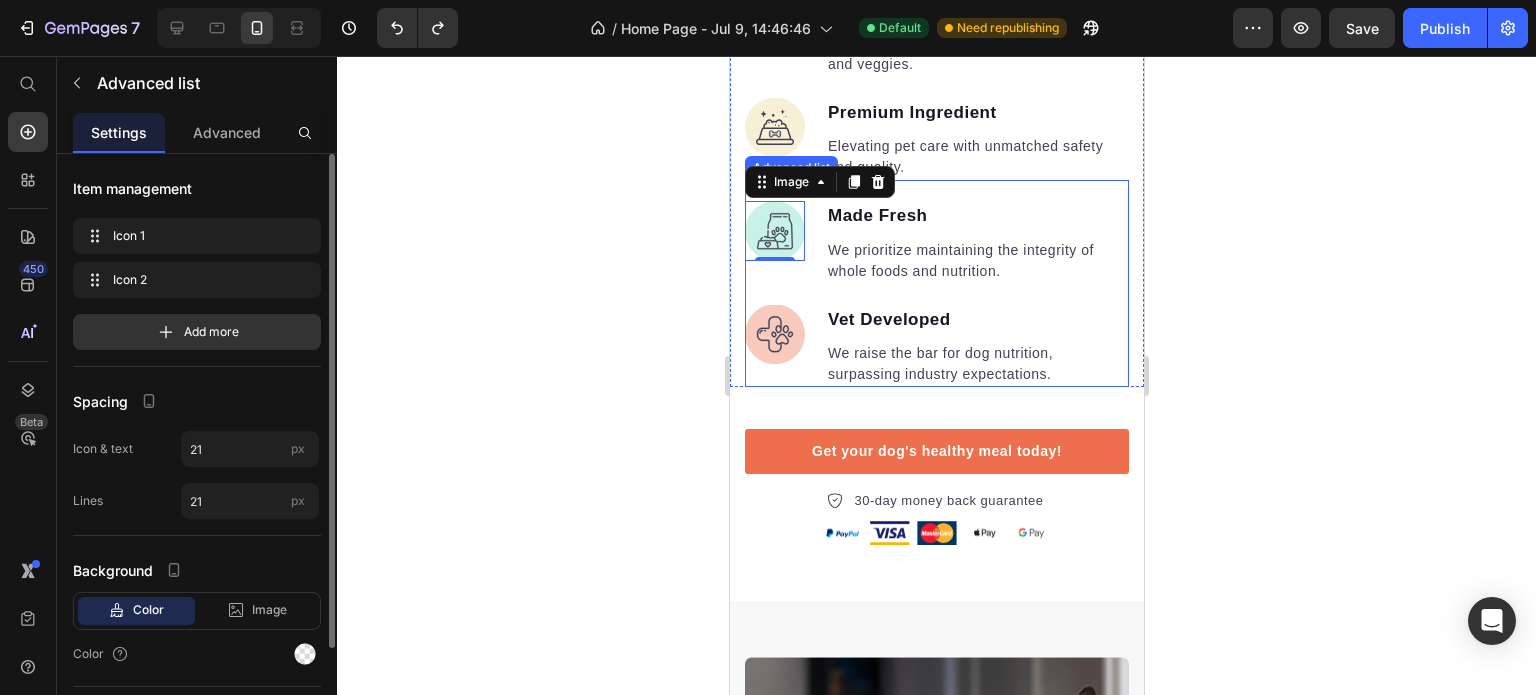 click on "Image   0 Made Fresh Text block We prioritize maintaining the integrity of whole foods and nutrition. Text block" at bounding box center (936, 242) 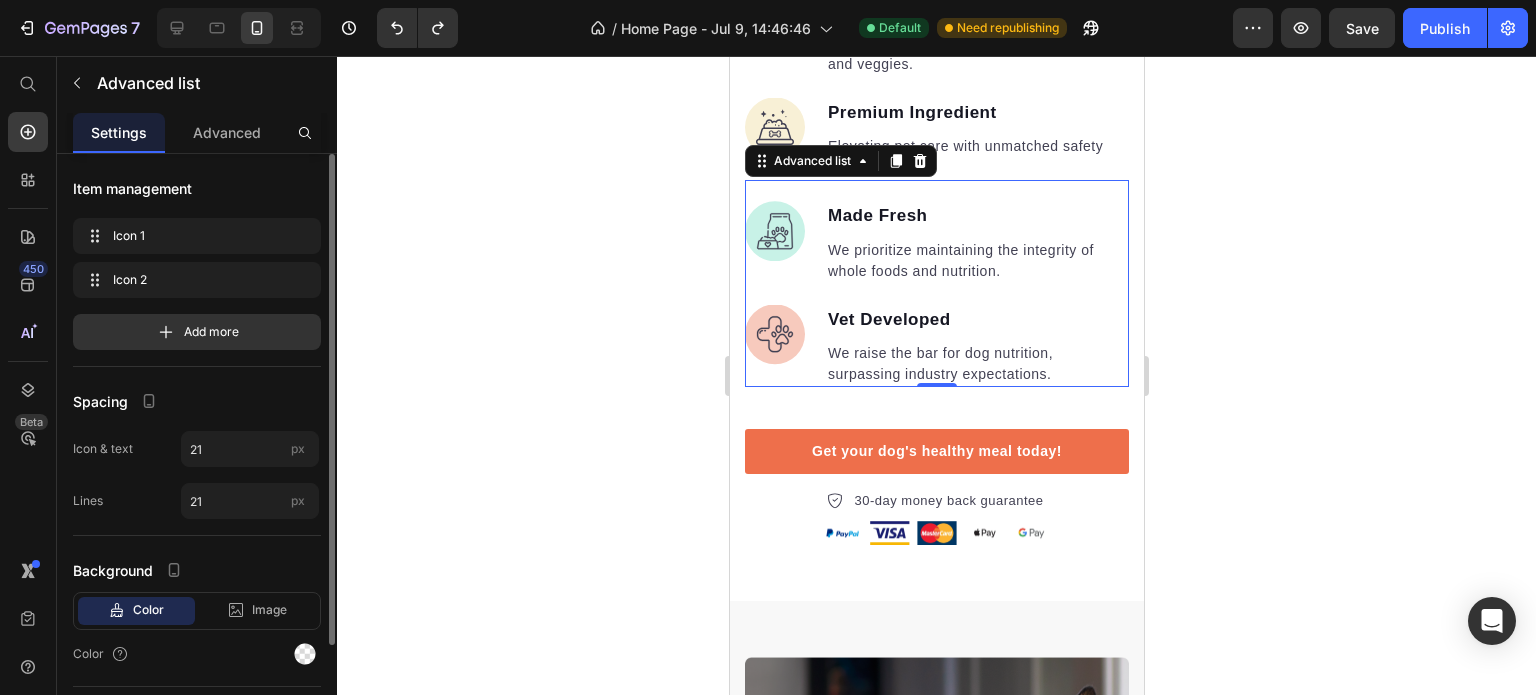 click on "Image Made Fresh Text block We prioritize maintaining the integrity of whole foods and nutrition. Text block" at bounding box center (936, 242) 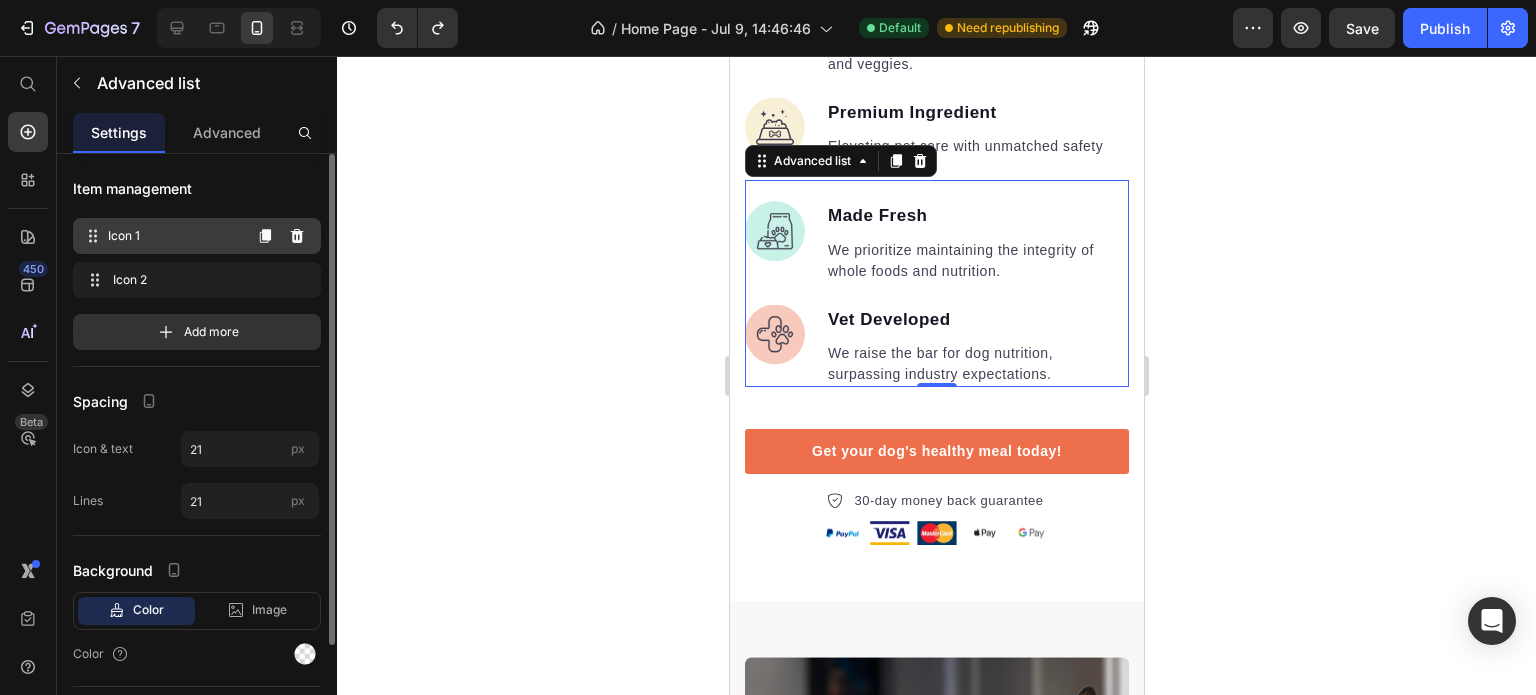 click on "Icon 1 Icon 1" at bounding box center [161, 236] 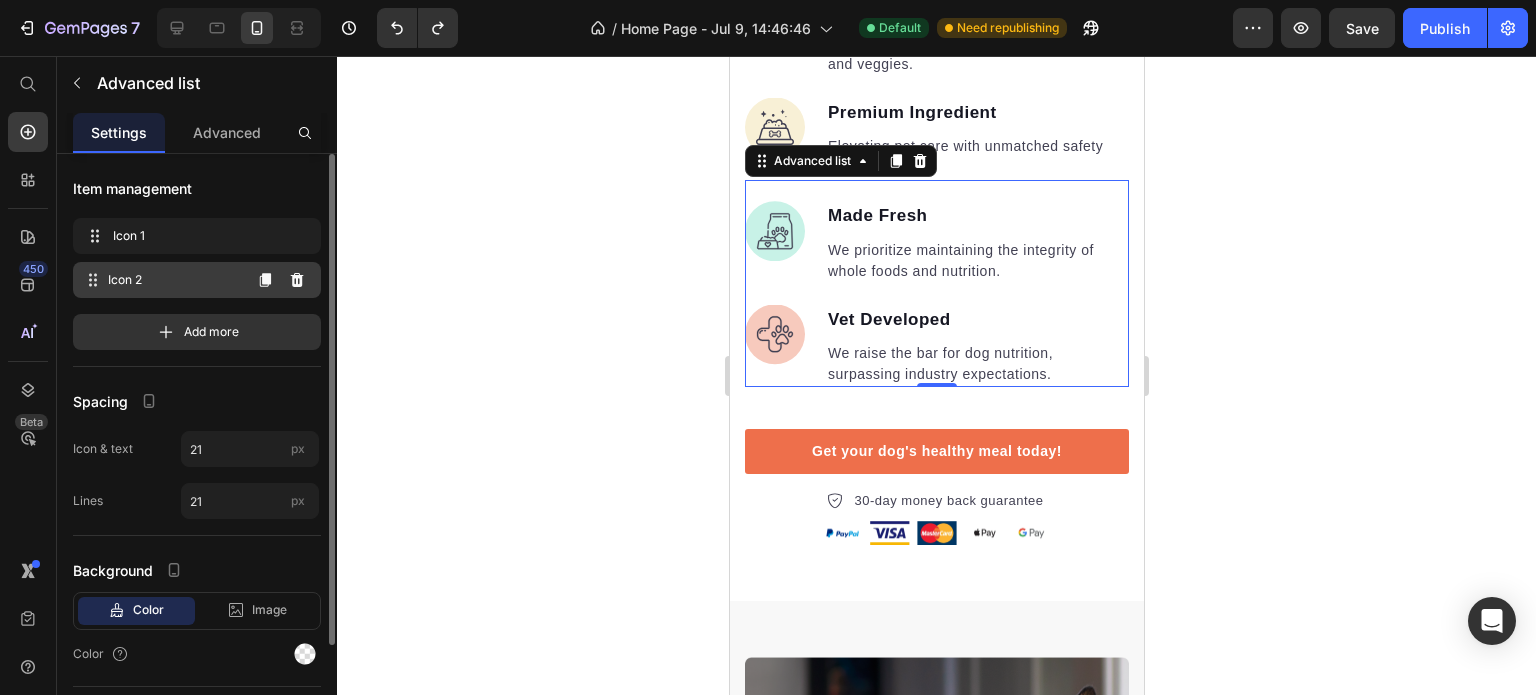 click on "Icon 2 Icon 2" at bounding box center [161, 280] 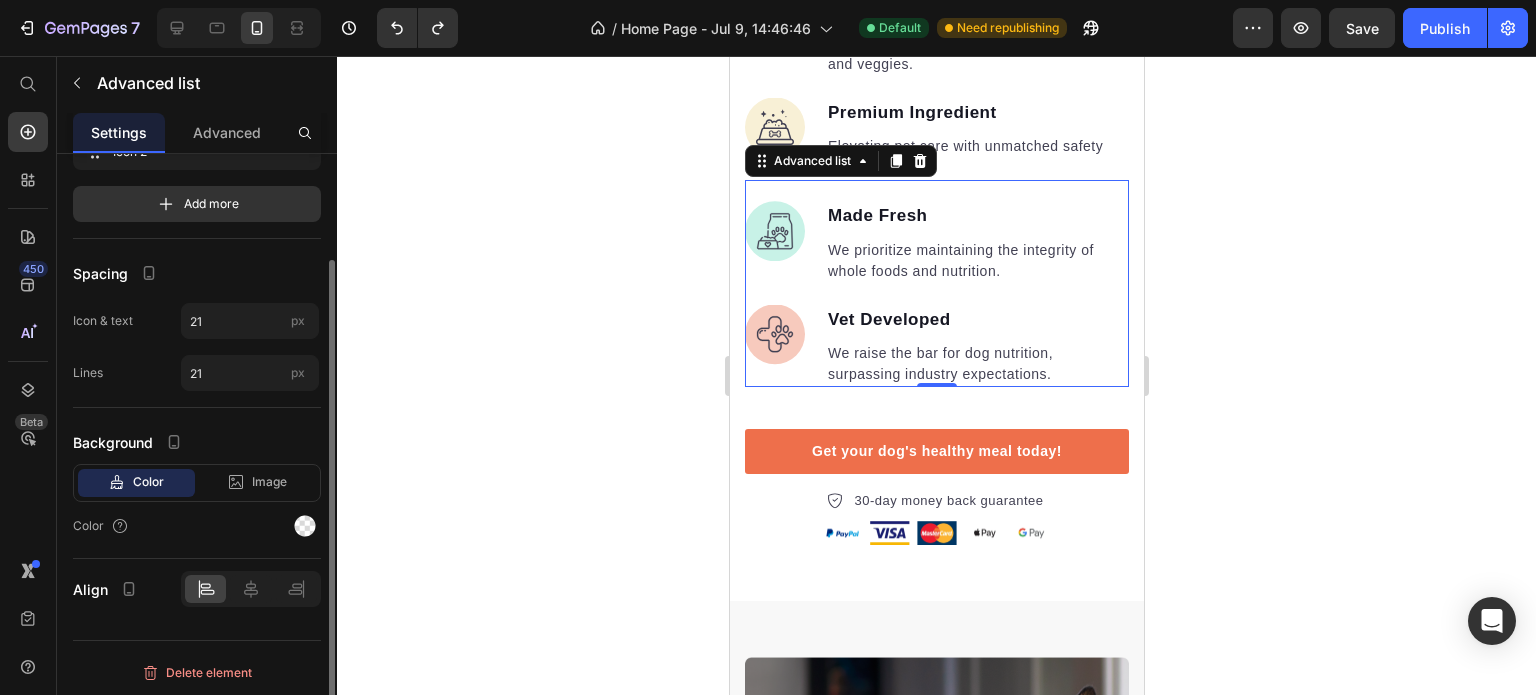 scroll, scrollTop: 0, scrollLeft: 0, axis: both 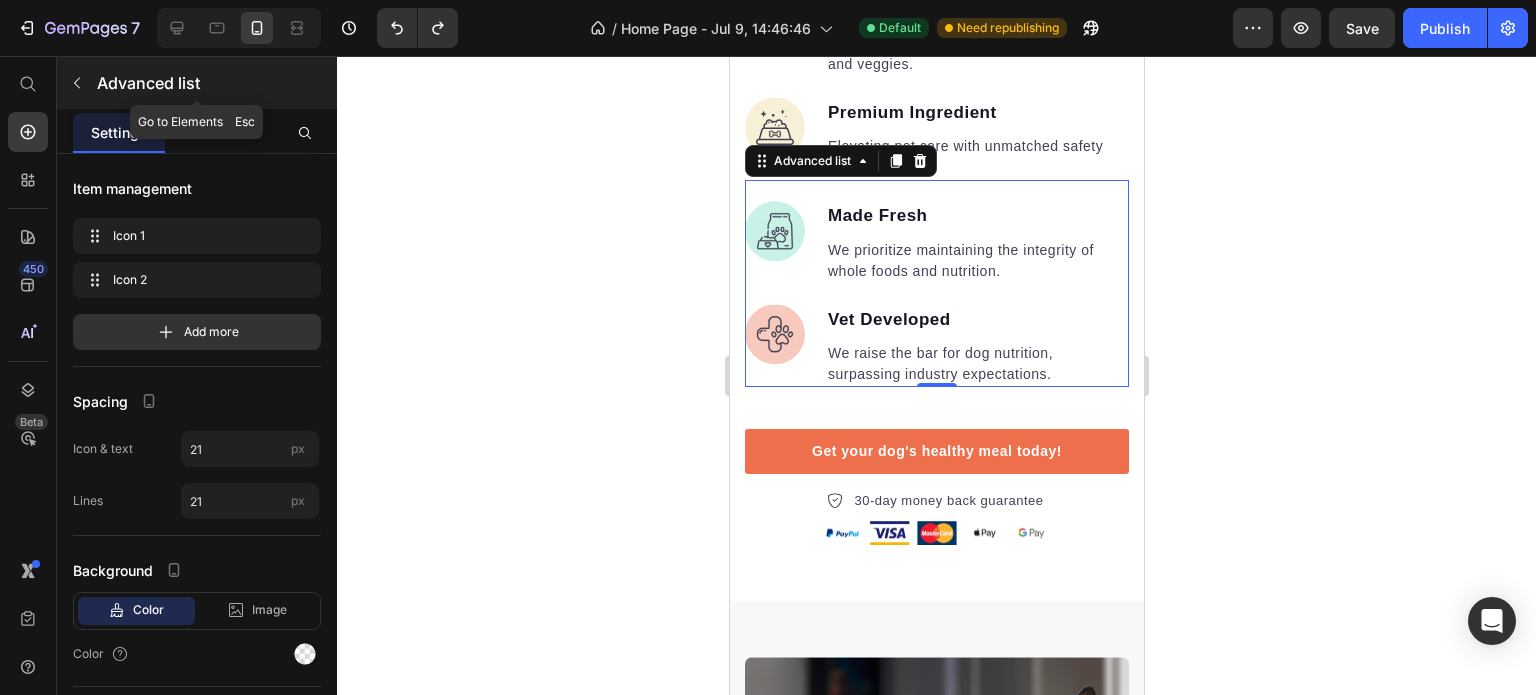 click 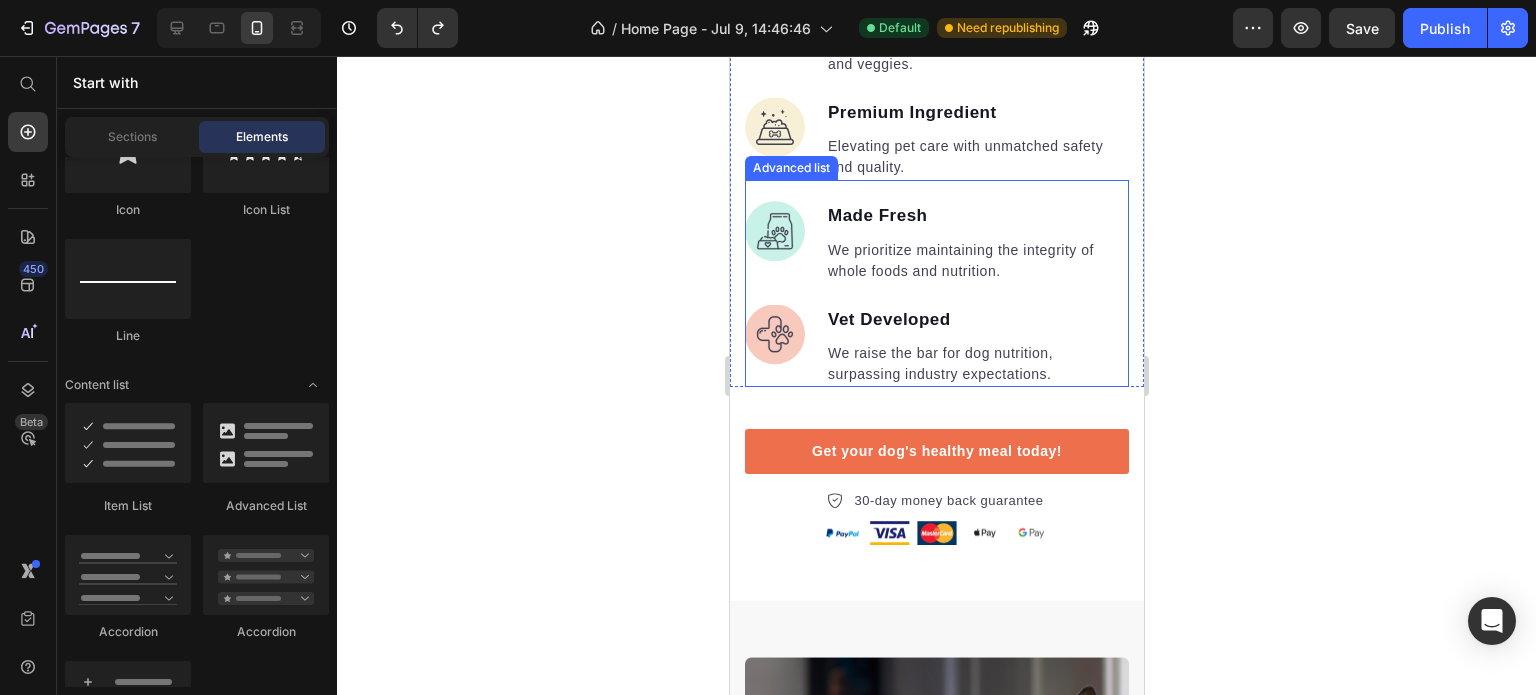click on "Image Made Fresh Text block We prioritize maintaining the integrity of whole foods and nutrition. Text block" at bounding box center [936, 242] 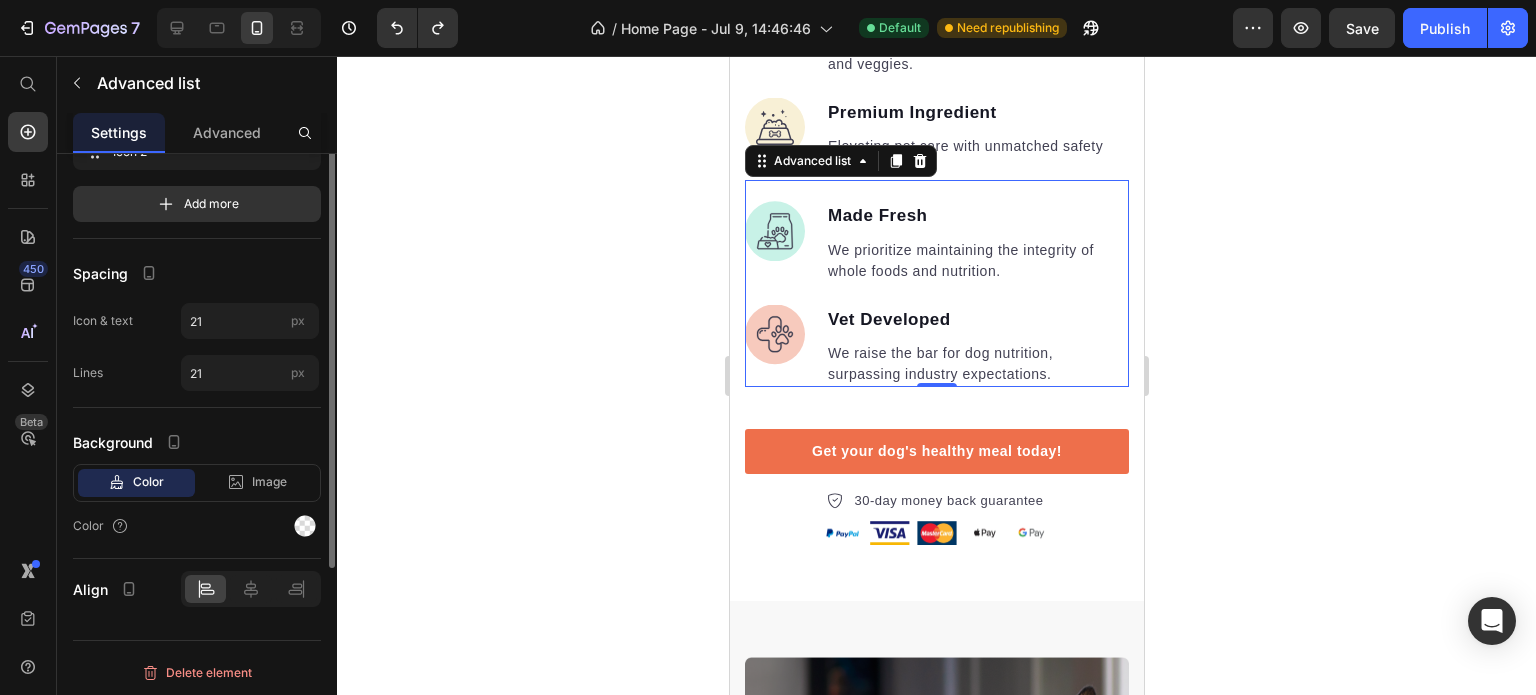 scroll, scrollTop: 0, scrollLeft: 0, axis: both 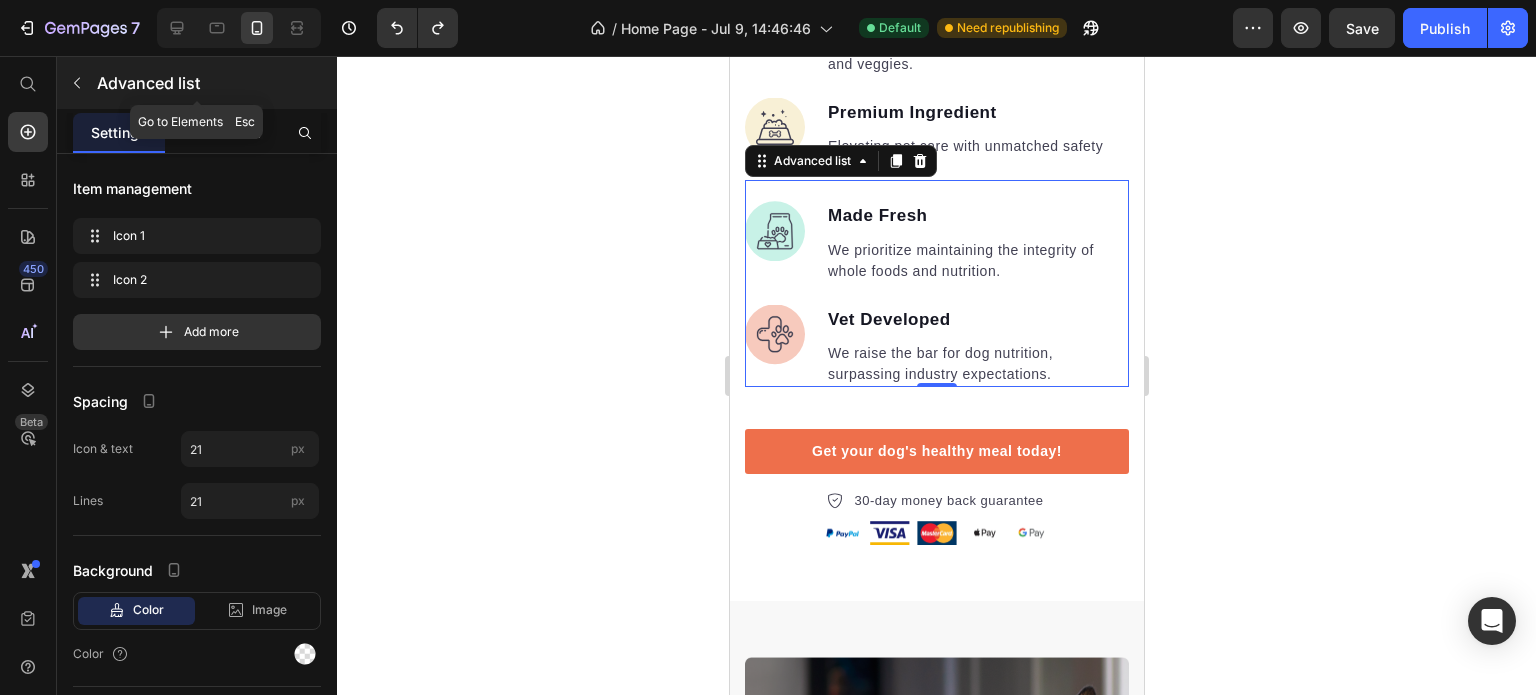 click 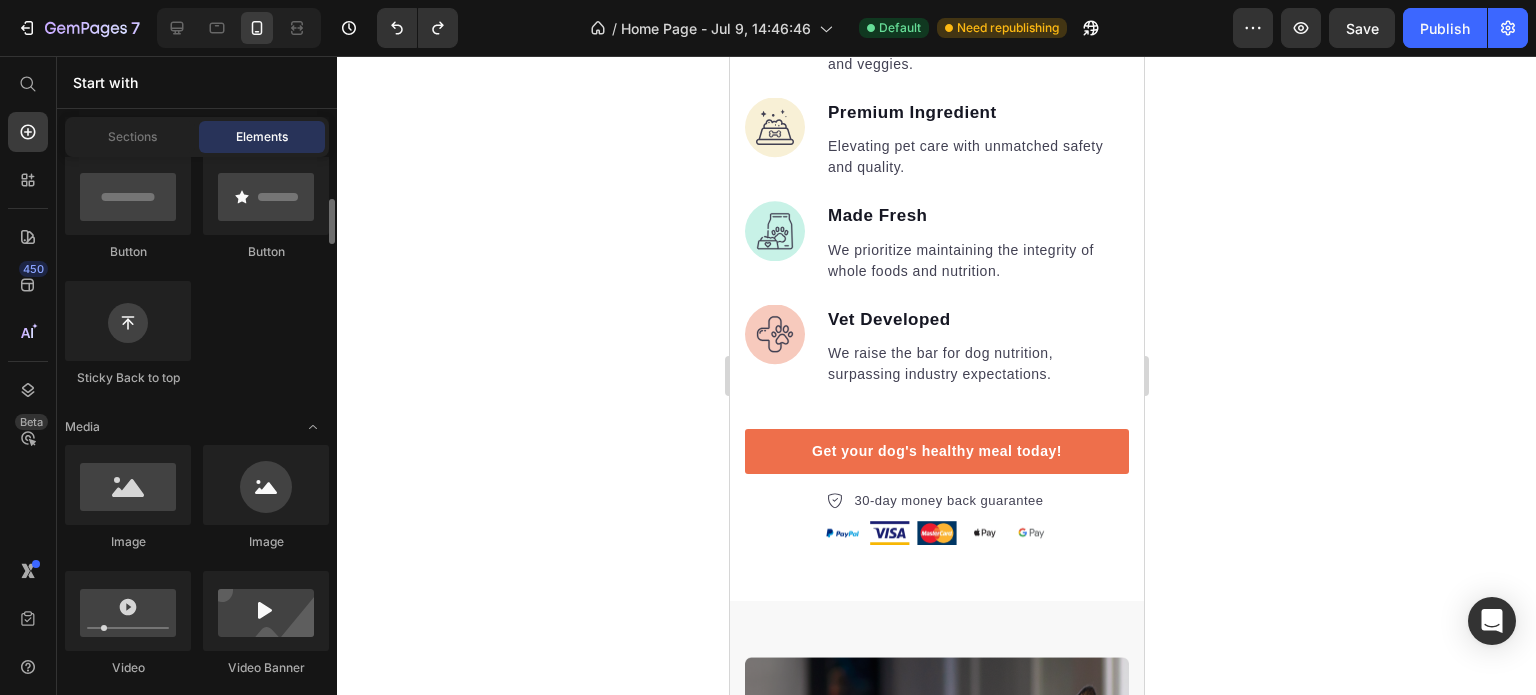 scroll, scrollTop: 0, scrollLeft: 0, axis: both 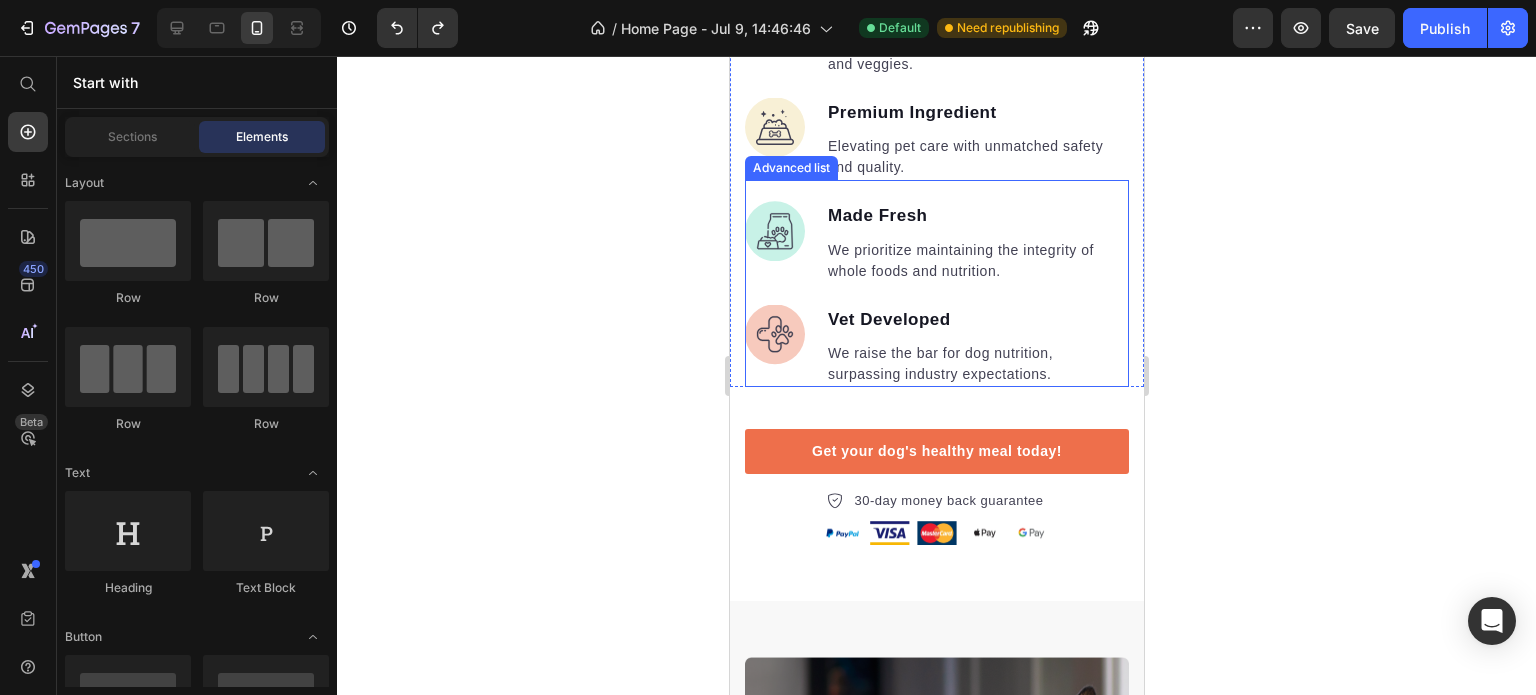 click on "Image Made Fresh Text block We prioritize maintaining the integrity of whole foods and nutrition. Text block Image Vet Developed Text block We raise the bar for dog nutrition, surpassing industry expectations. Text block" at bounding box center [936, 294] 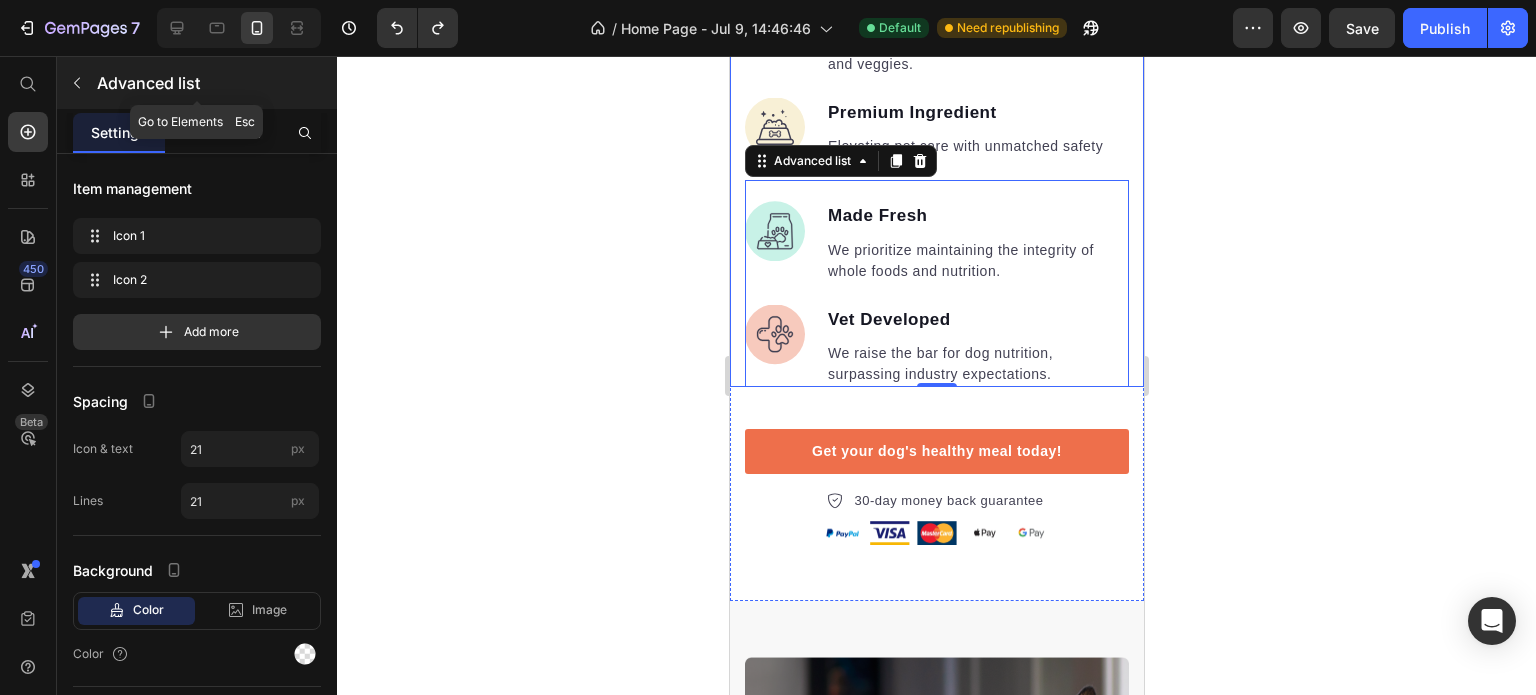 click 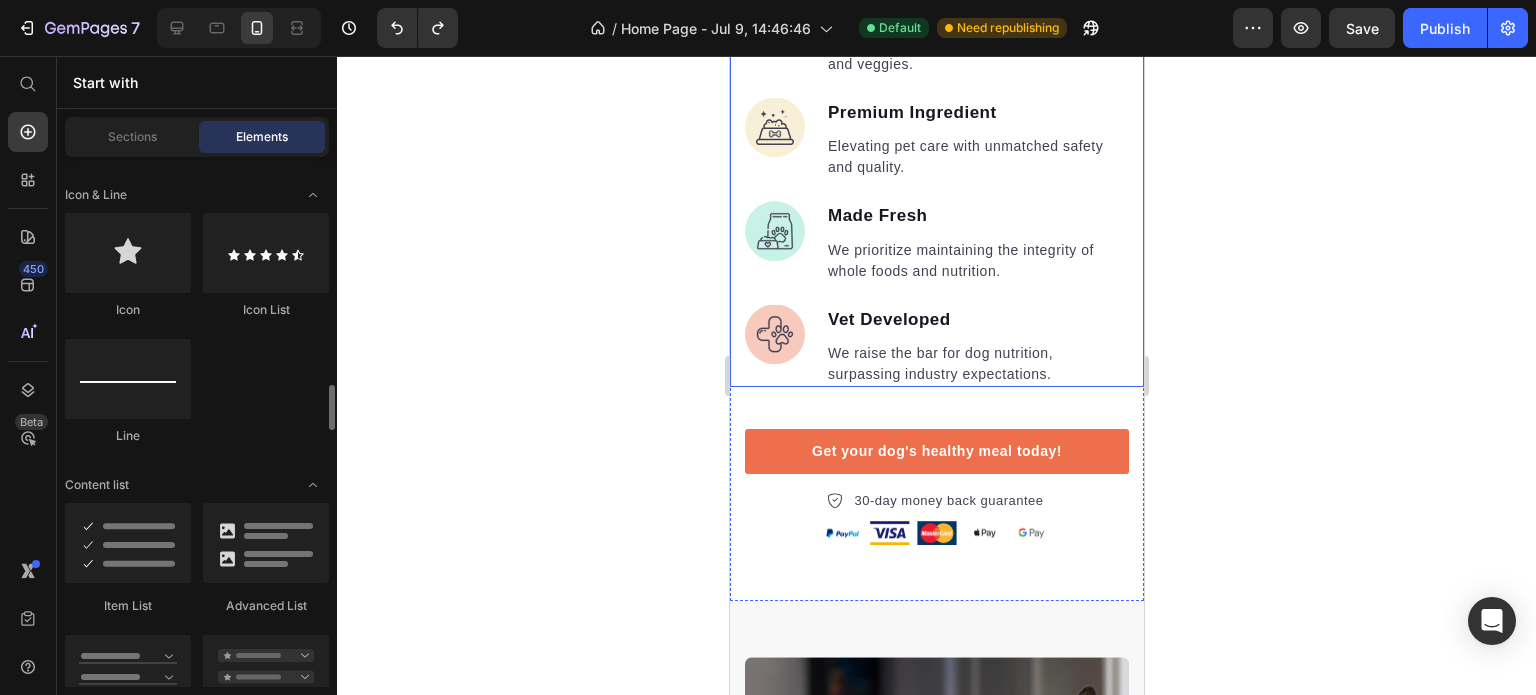 scroll, scrollTop: 1600, scrollLeft: 0, axis: vertical 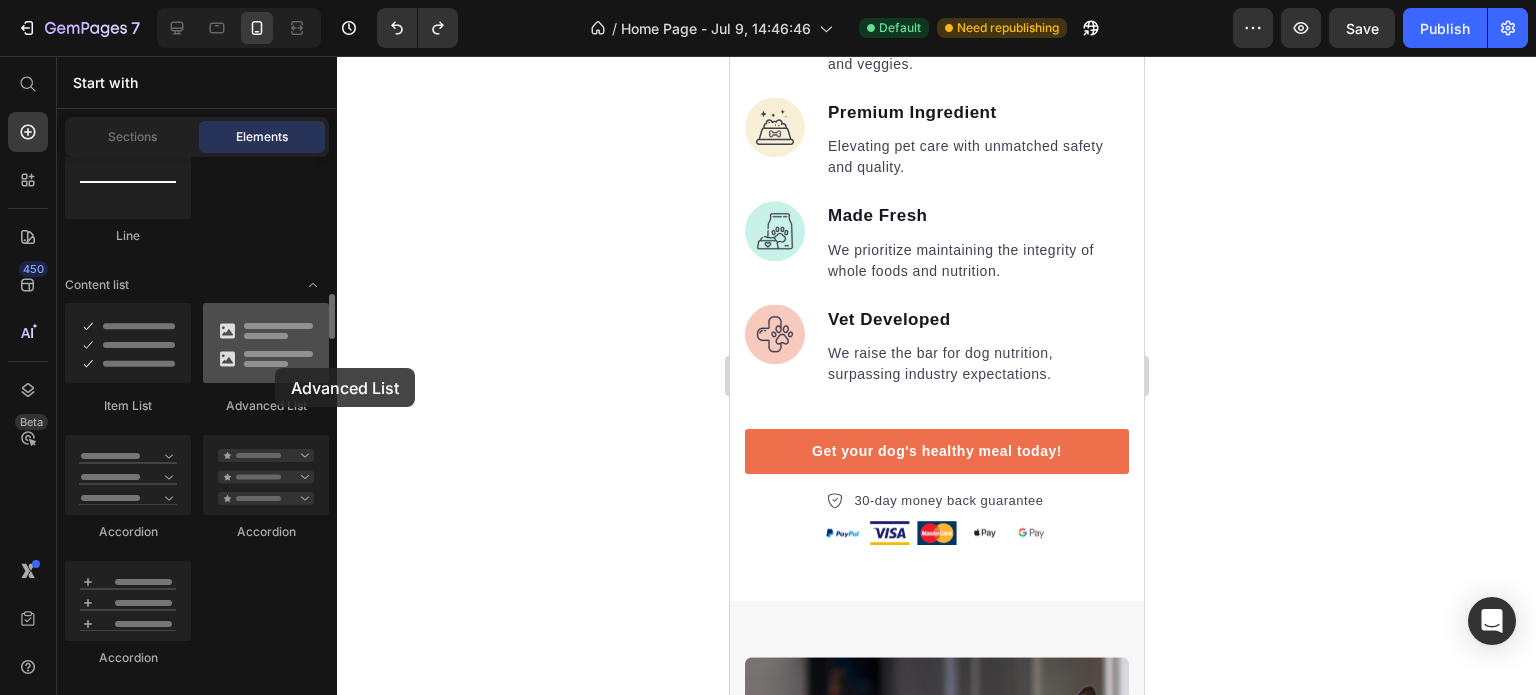 click at bounding box center (266, 343) 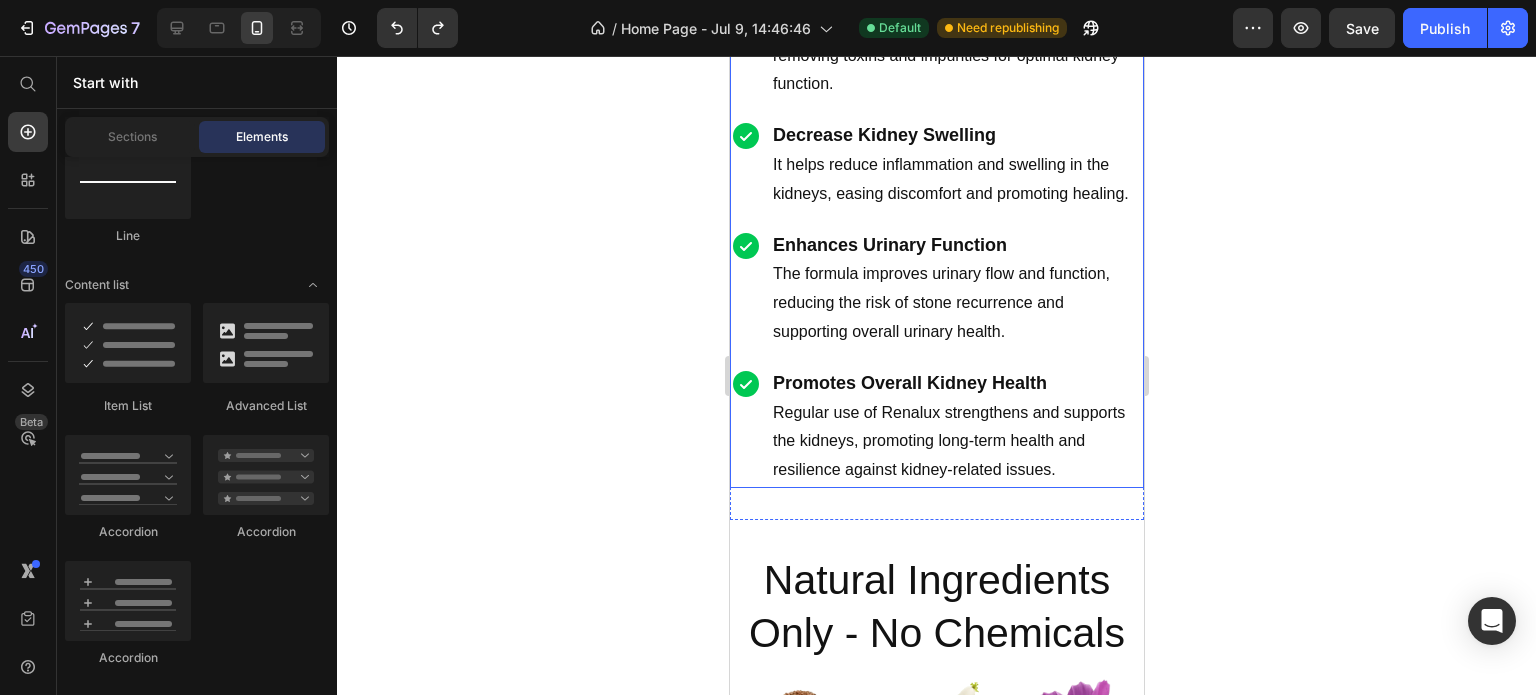 scroll, scrollTop: 3300, scrollLeft: 0, axis: vertical 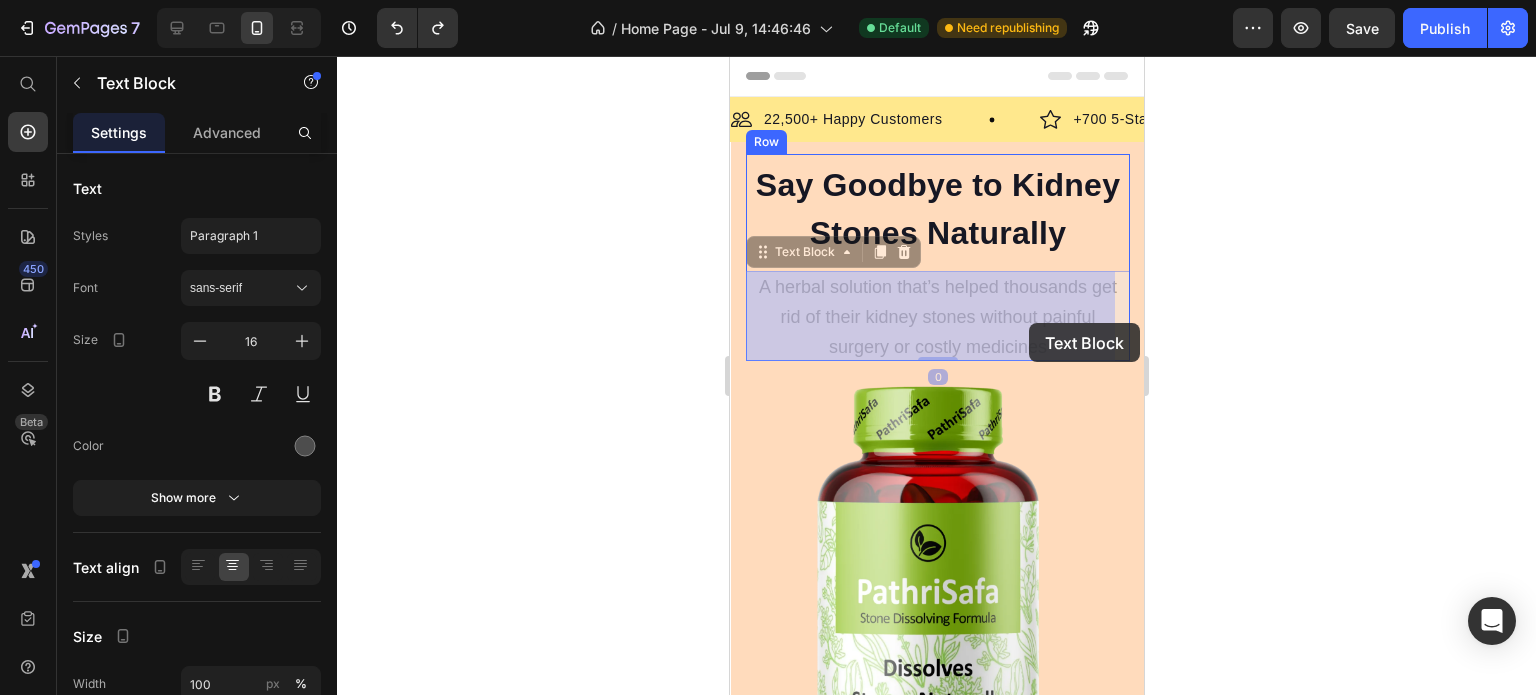 drag, startPoint x: 1037, startPoint y: 348, endPoint x: 1028, endPoint y: 323, distance: 26.57066 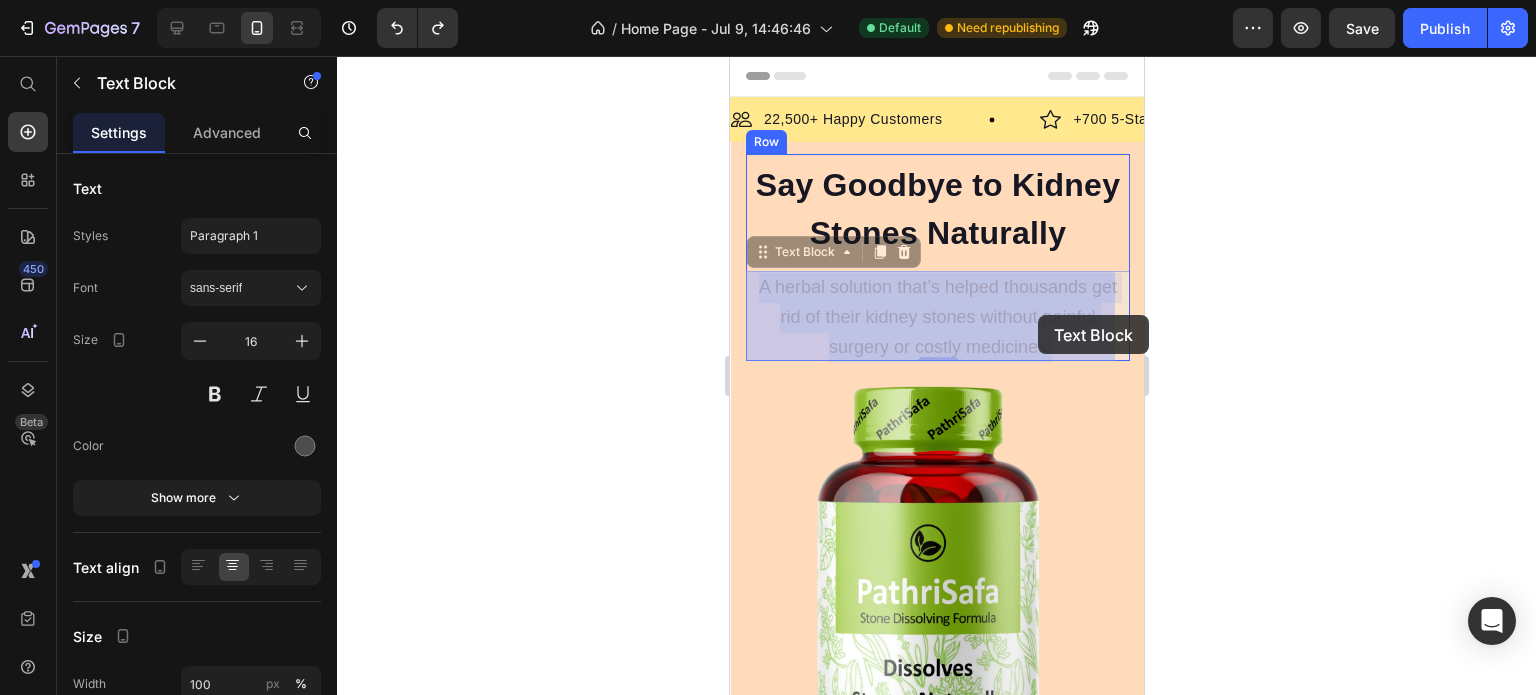 drag, startPoint x: 1046, startPoint y: 341, endPoint x: 1037, endPoint y: 315, distance: 27.513634 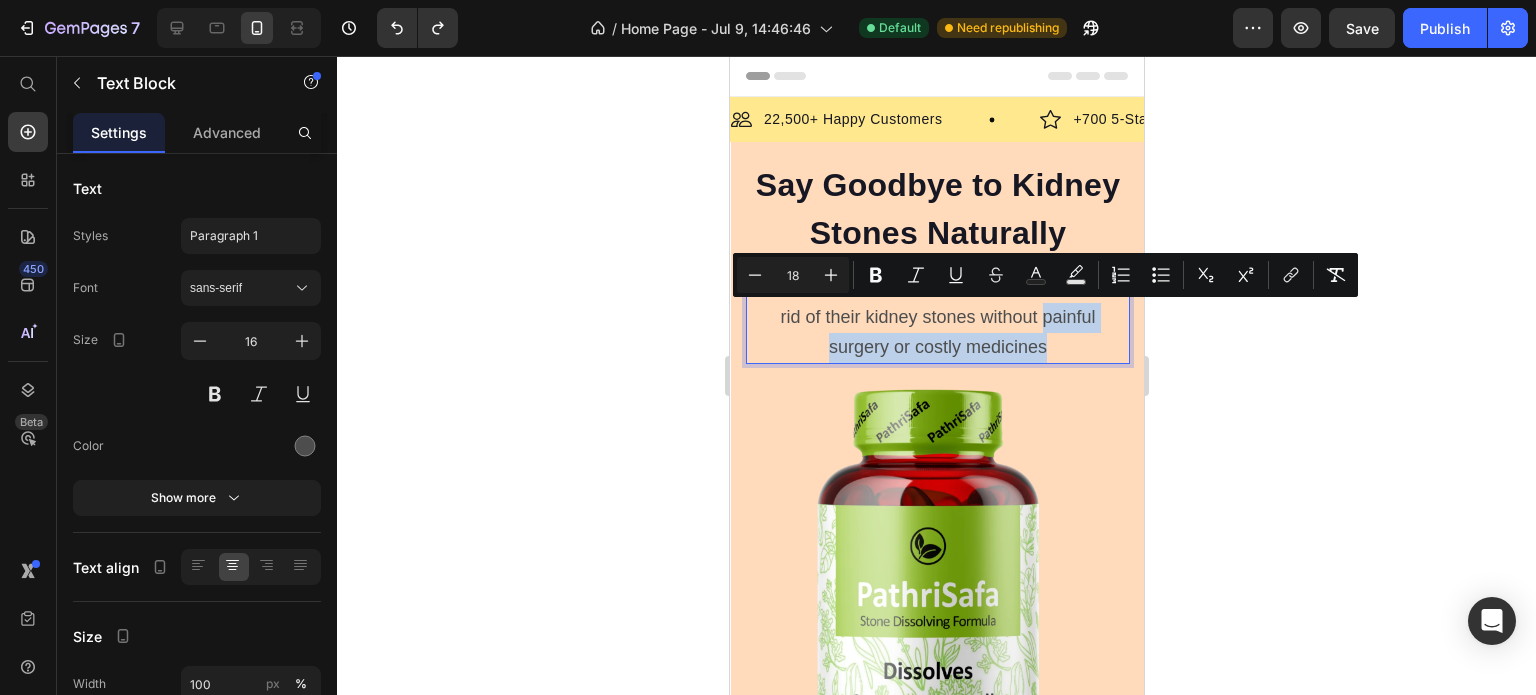 drag, startPoint x: 1041, startPoint y: 348, endPoint x: 1032, endPoint y: 313, distance: 36.138622 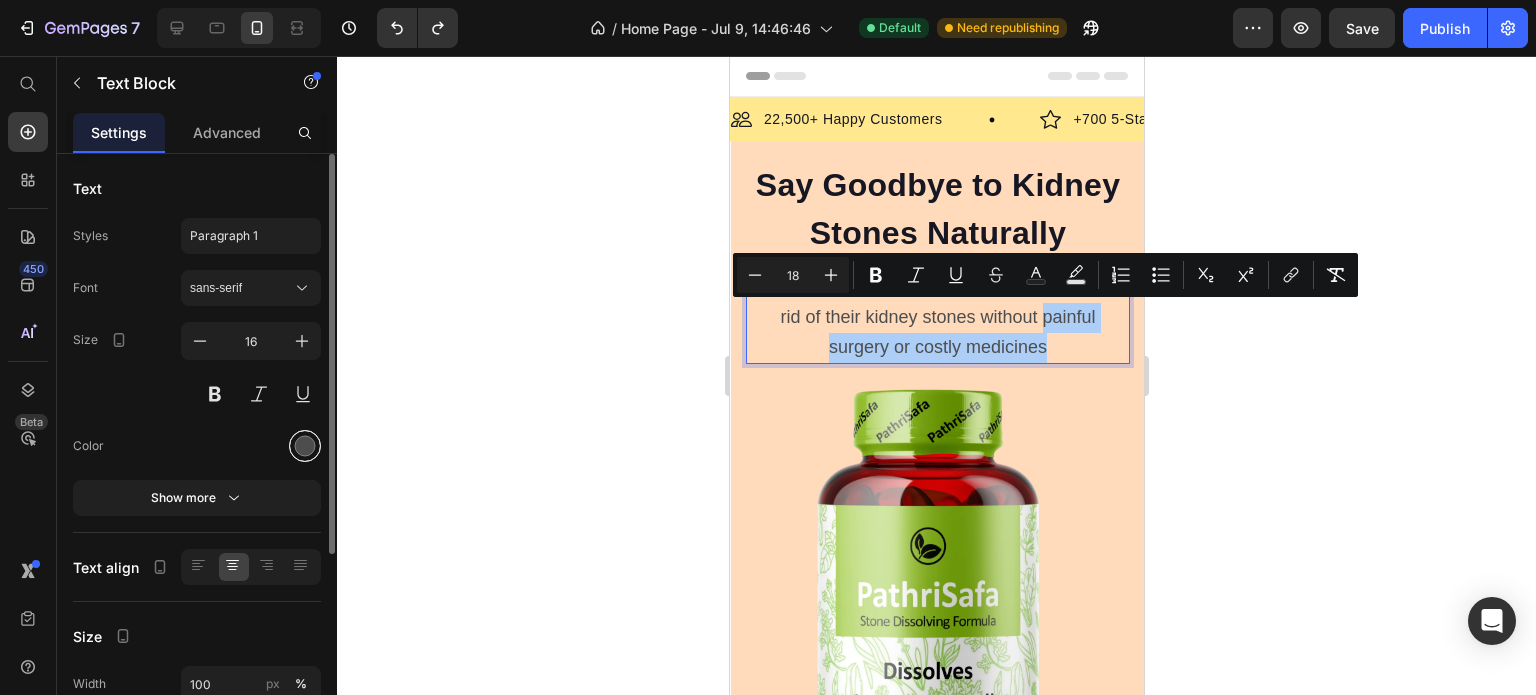click at bounding box center (305, 446) 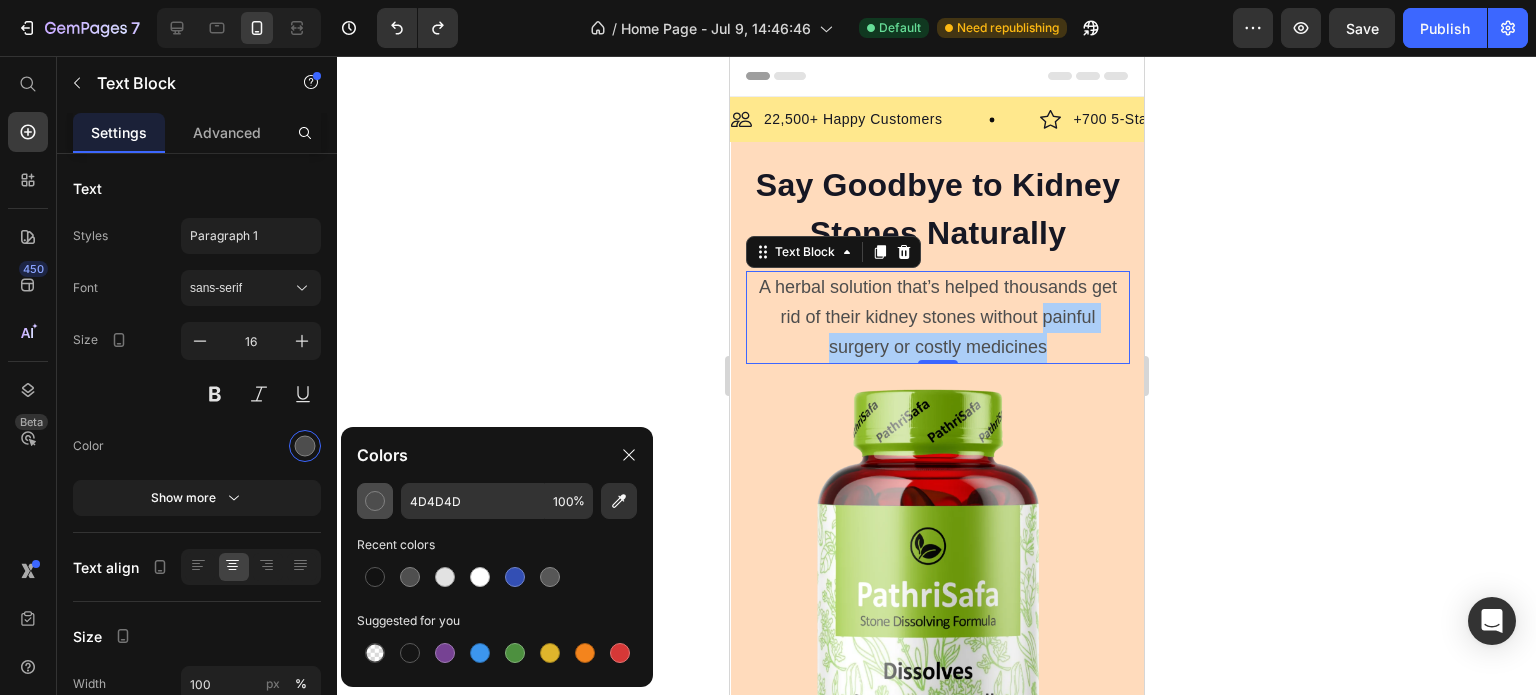 click at bounding box center [375, 501] 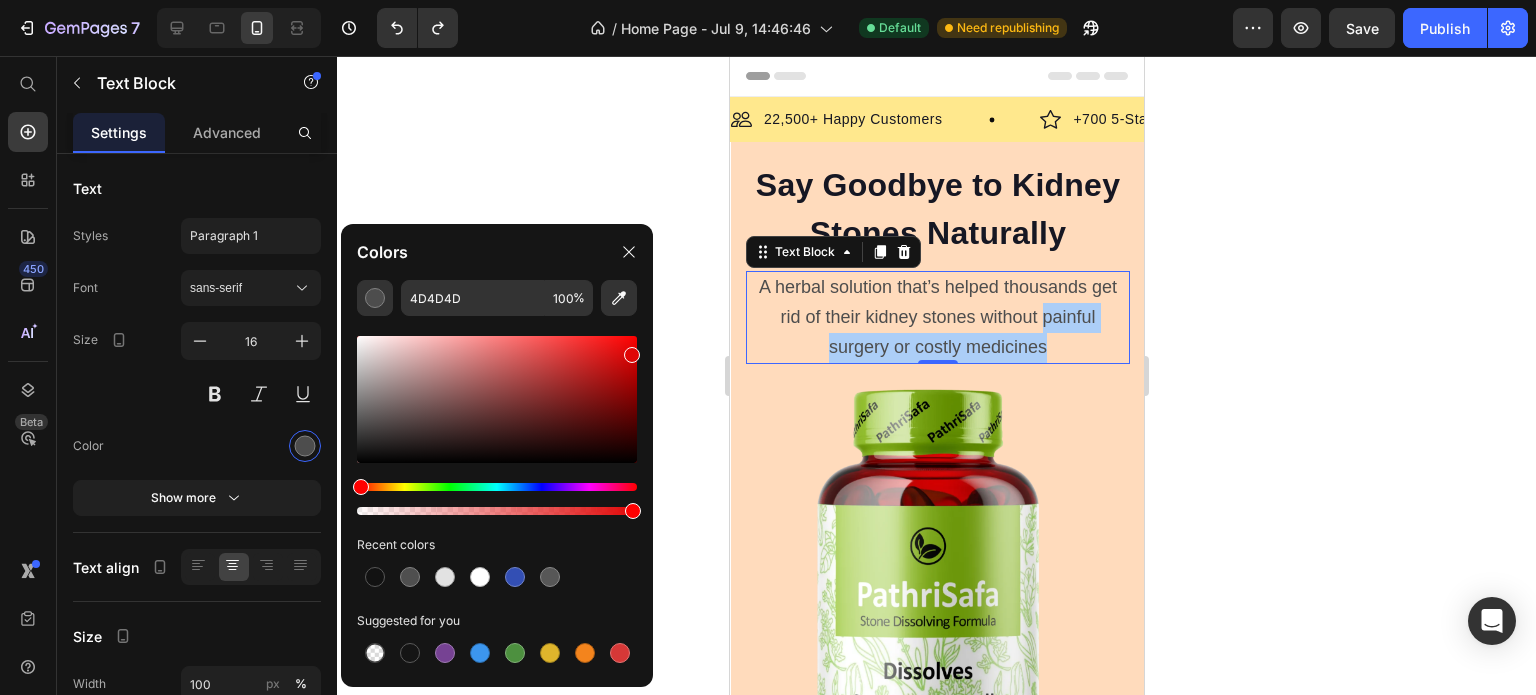 click at bounding box center (497, 399) 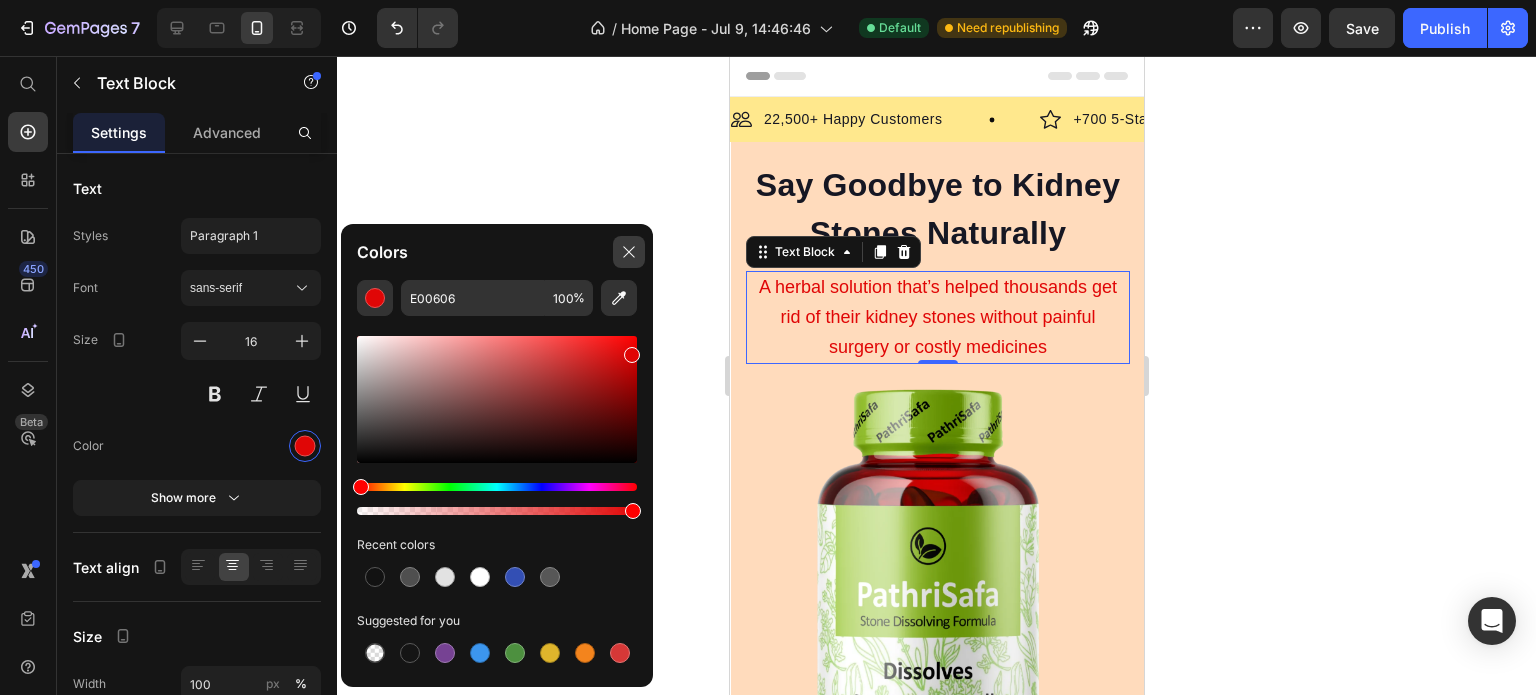 click 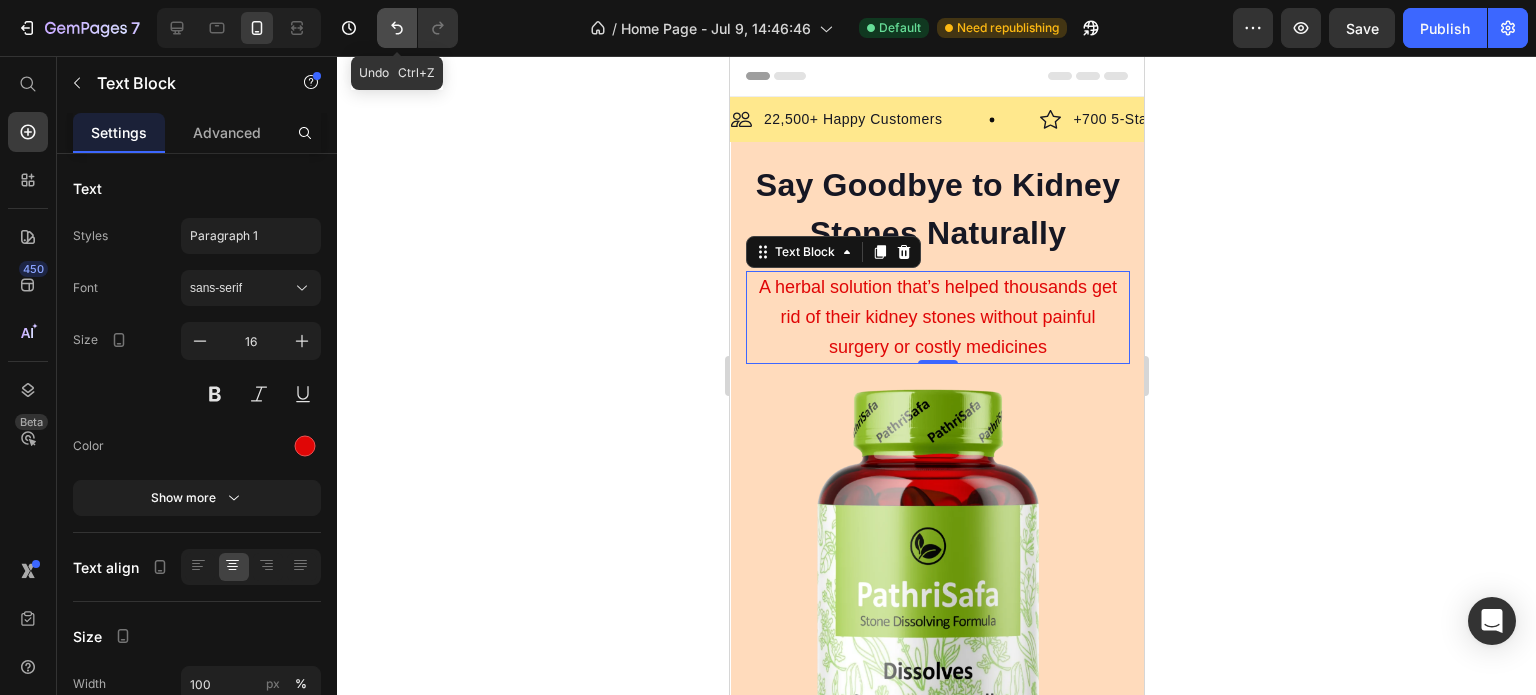 click 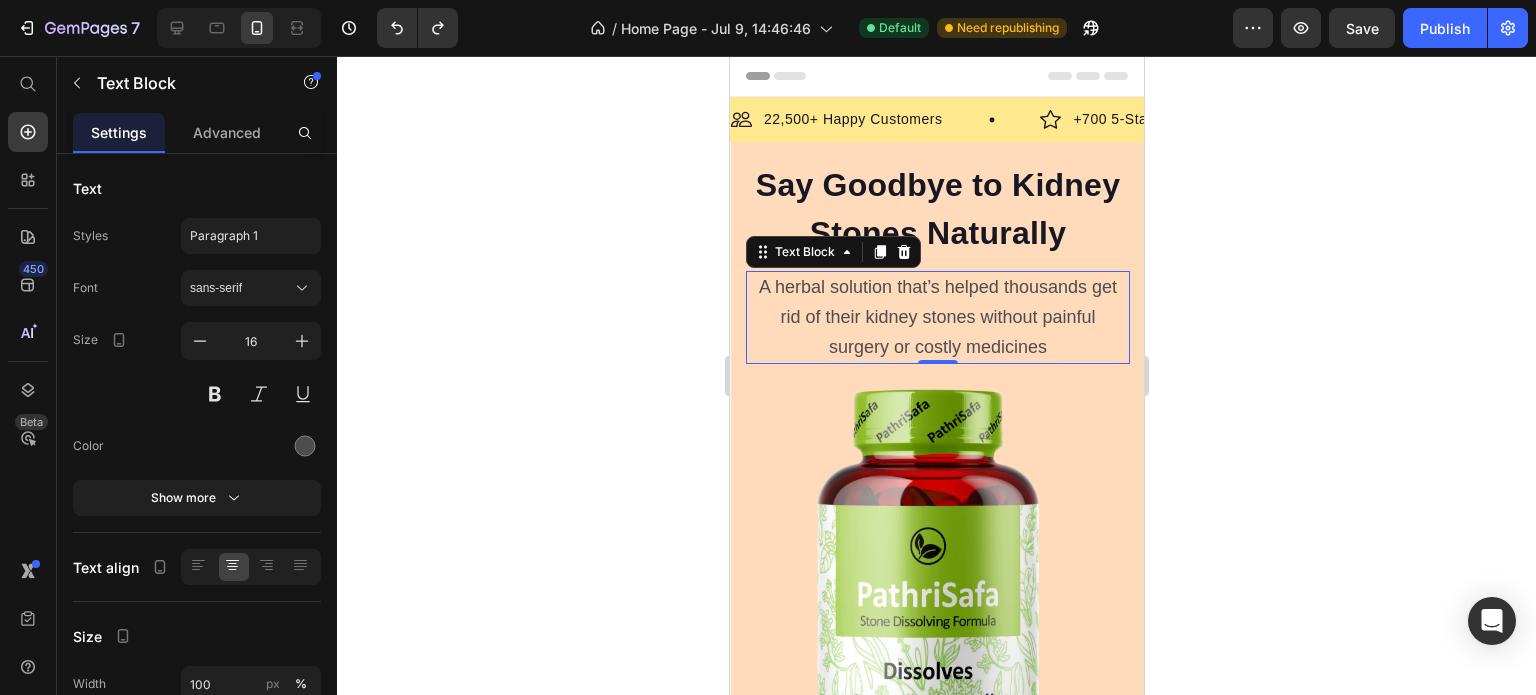 click 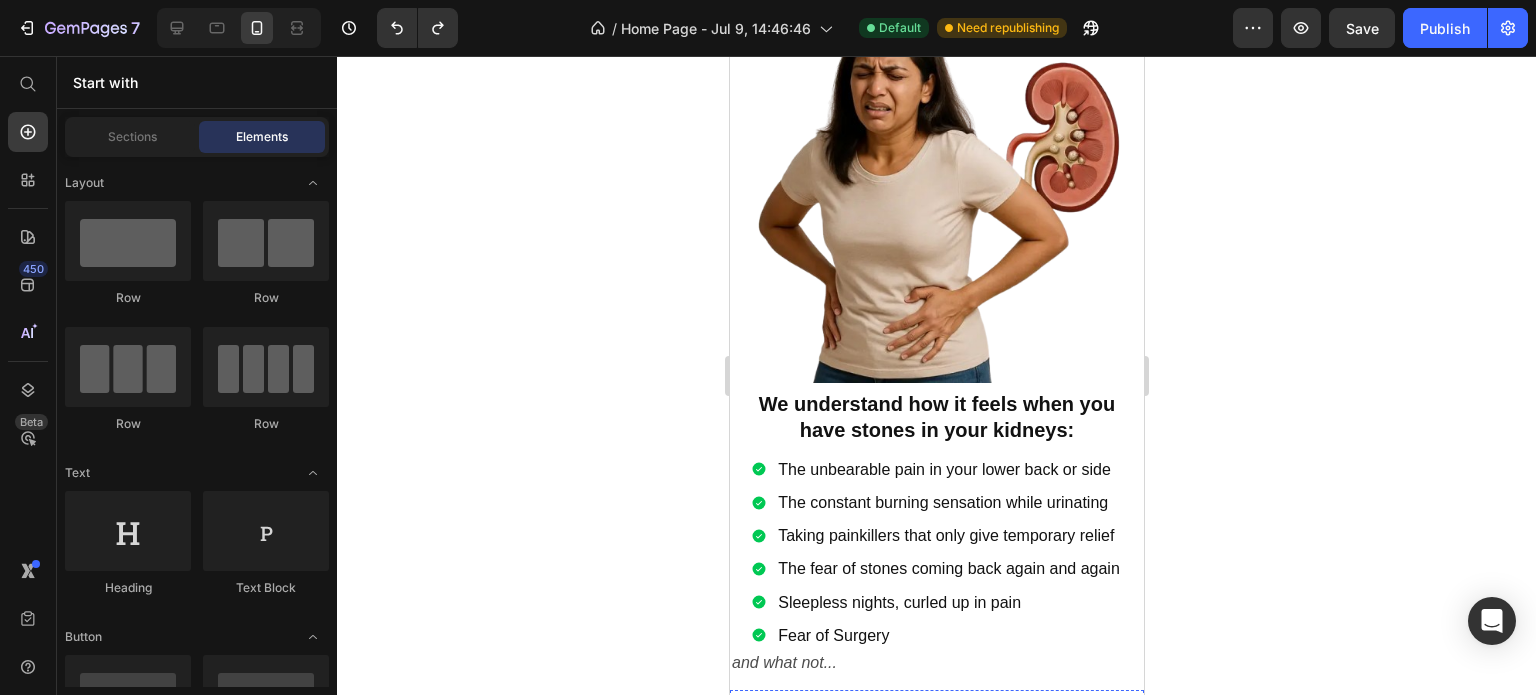 scroll, scrollTop: 1300, scrollLeft: 0, axis: vertical 